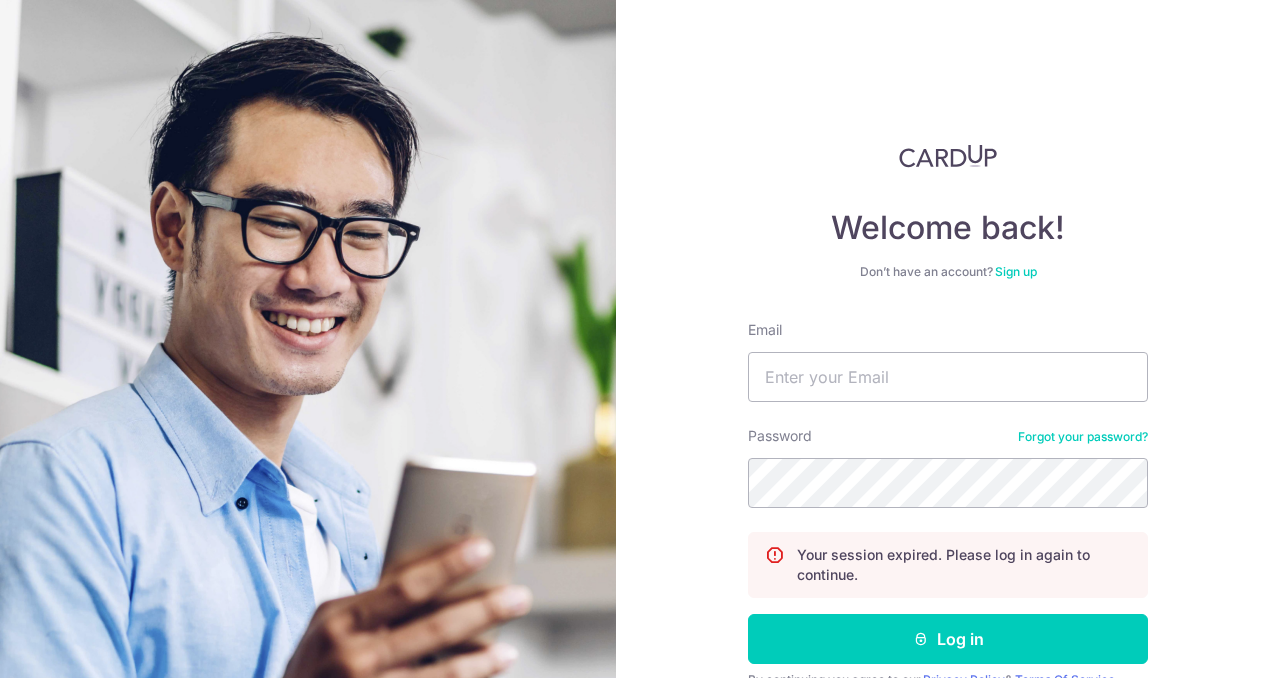 scroll, scrollTop: 0, scrollLeft: 0, axis: both 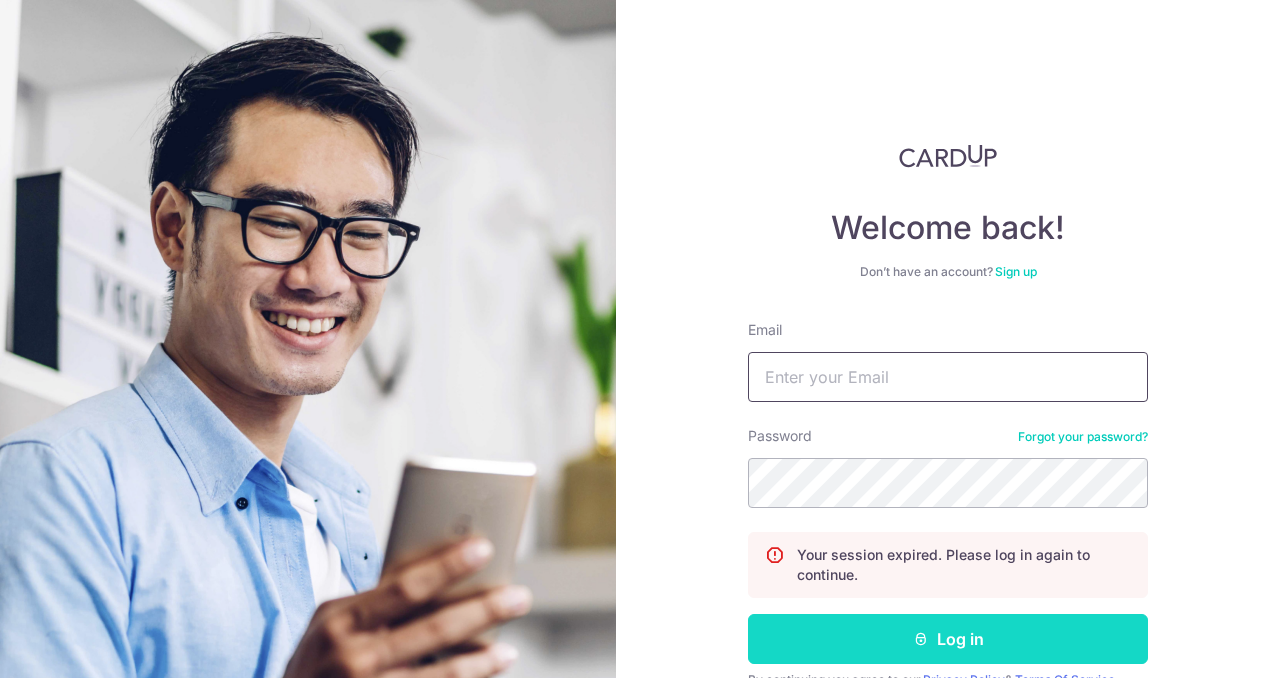 type on "[USERNAME]@example.com" 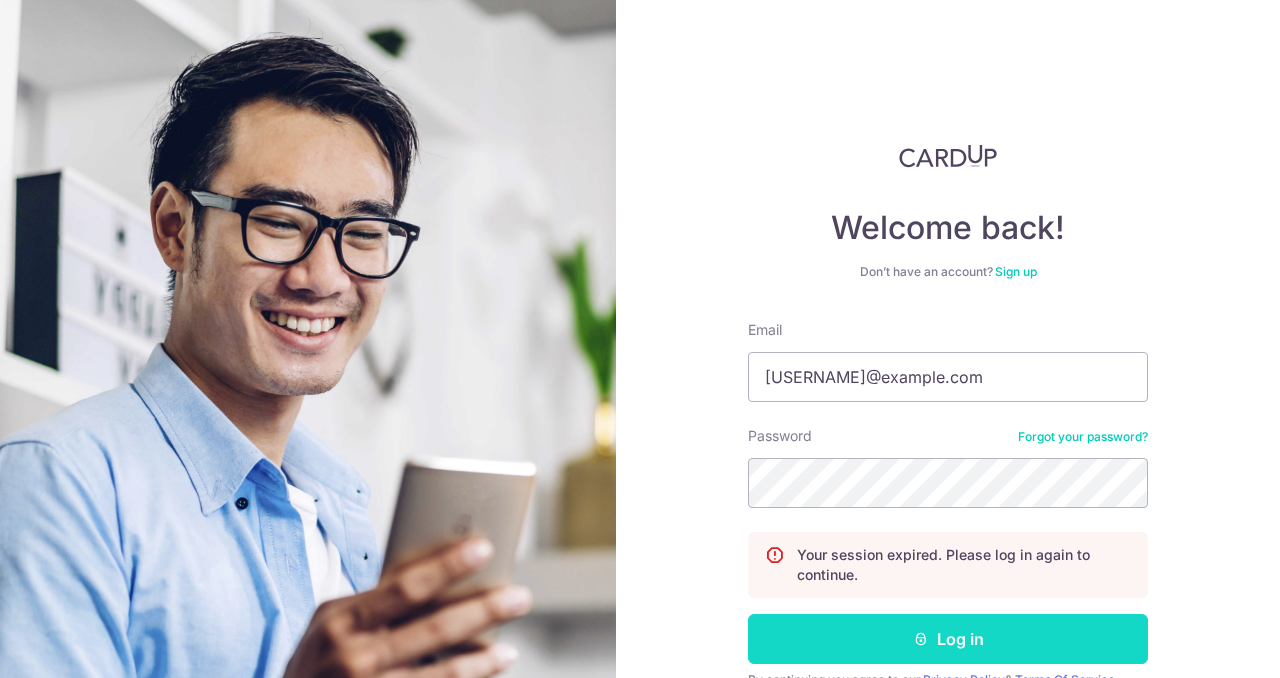 click on "Log in" at bounding box center [948, 639] 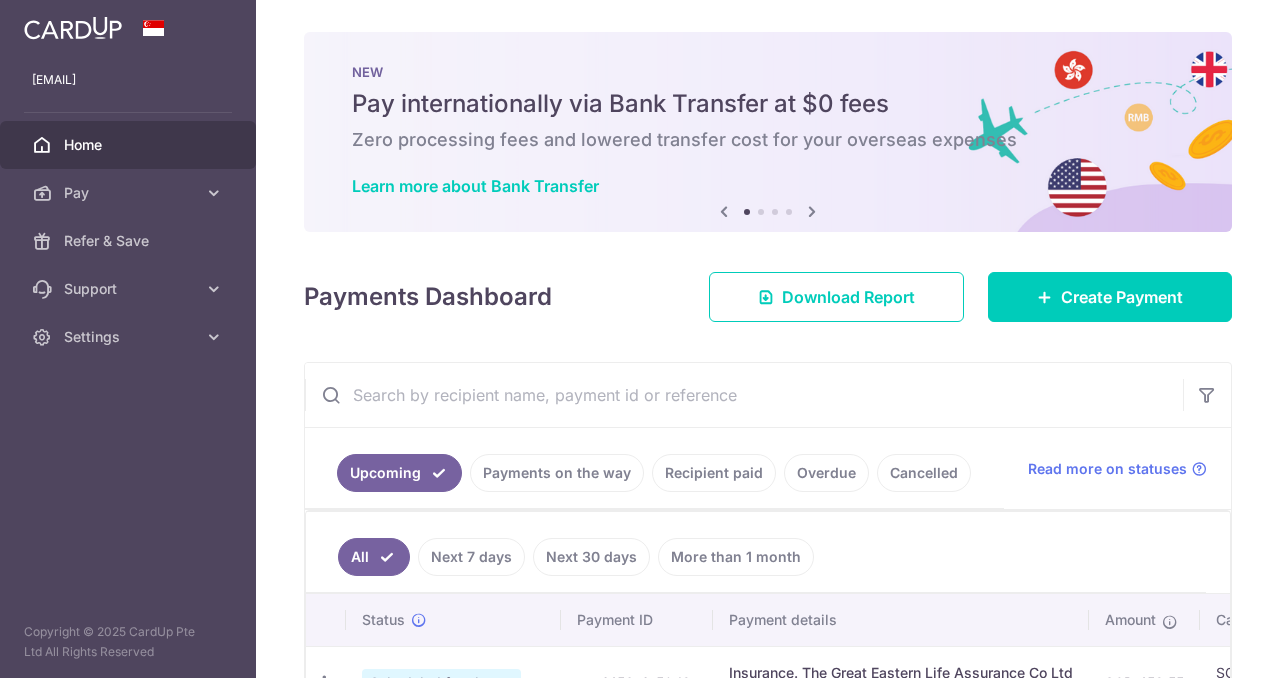 scroll, scrollTop: 0, scrollLeft: 0, axis: both 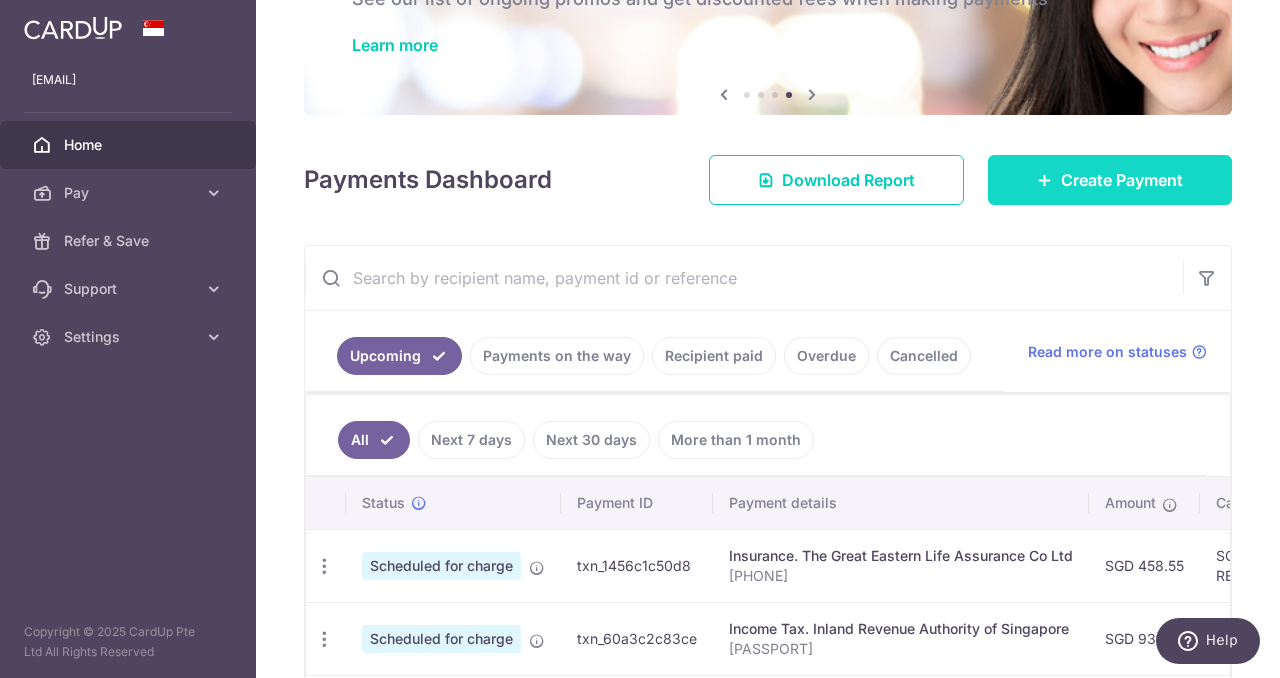 click on "Create Payment" at bounding box center [1122, 180] 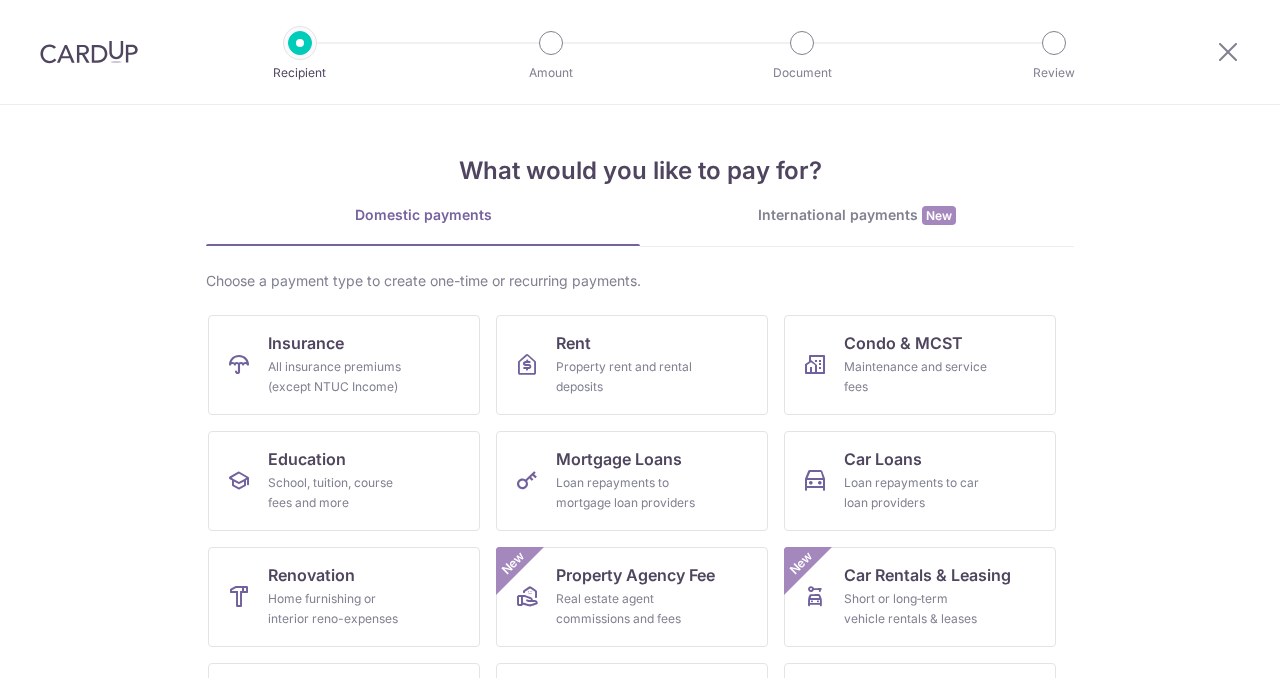 scroll, scrollTop: 0, scrollLeft: 0, axis: both 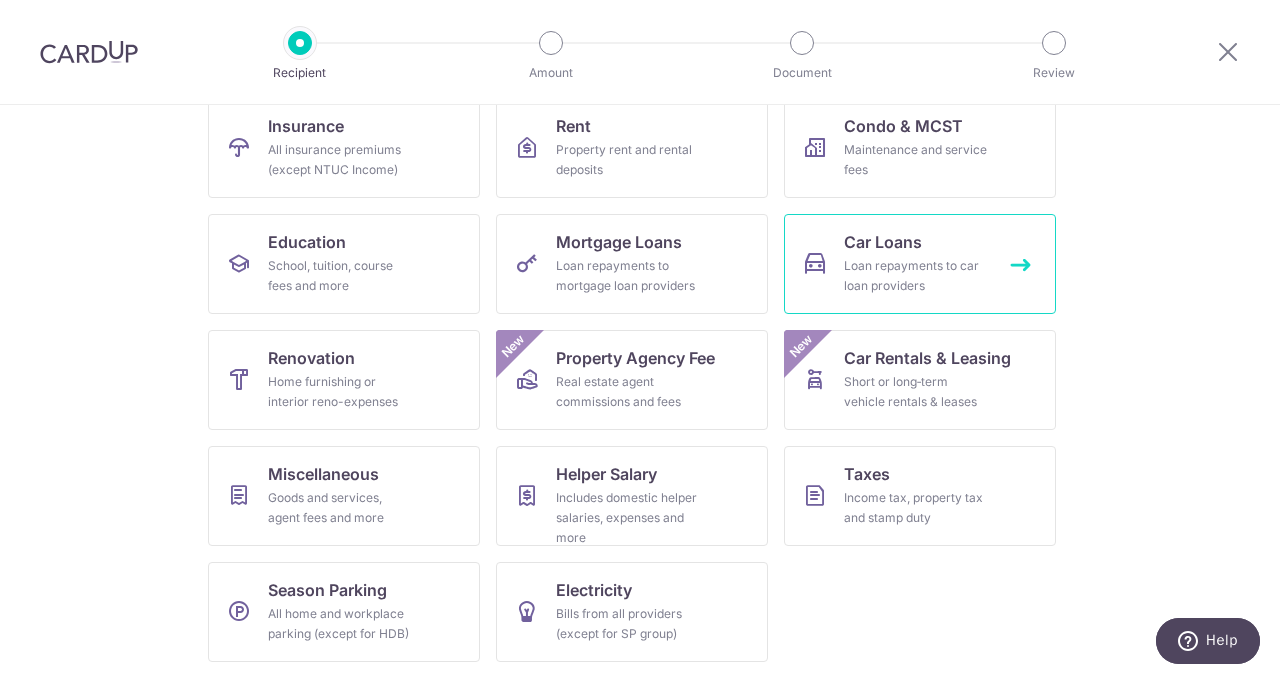 click on "Loan repayments to car loan providers" at bounding box center (916, 276) 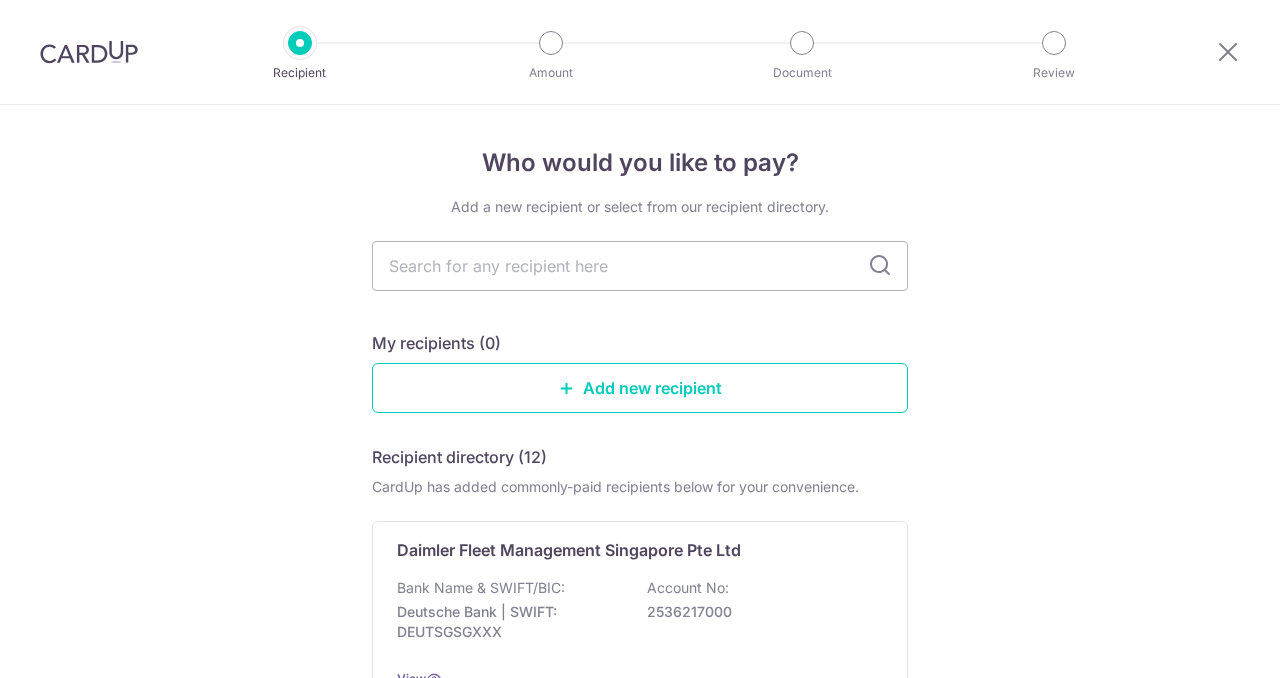 scroll, scrollTop: 0, scrollLeft: 0, axis: both 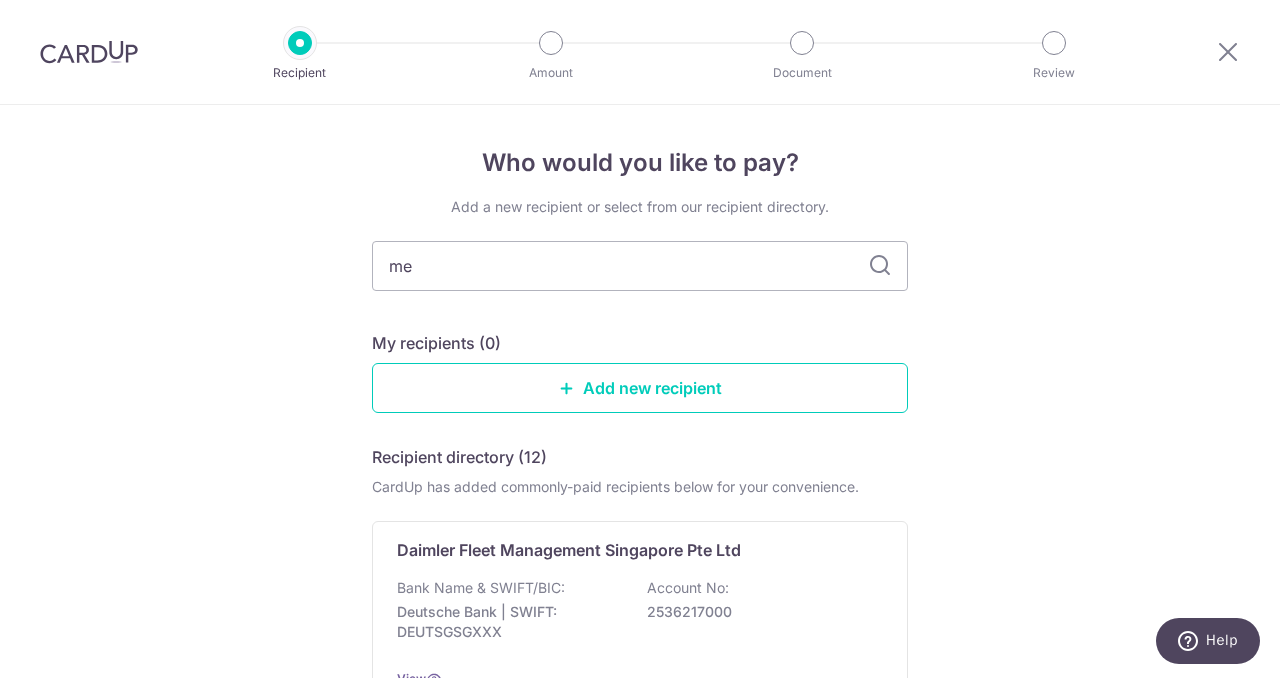 type on "mer" 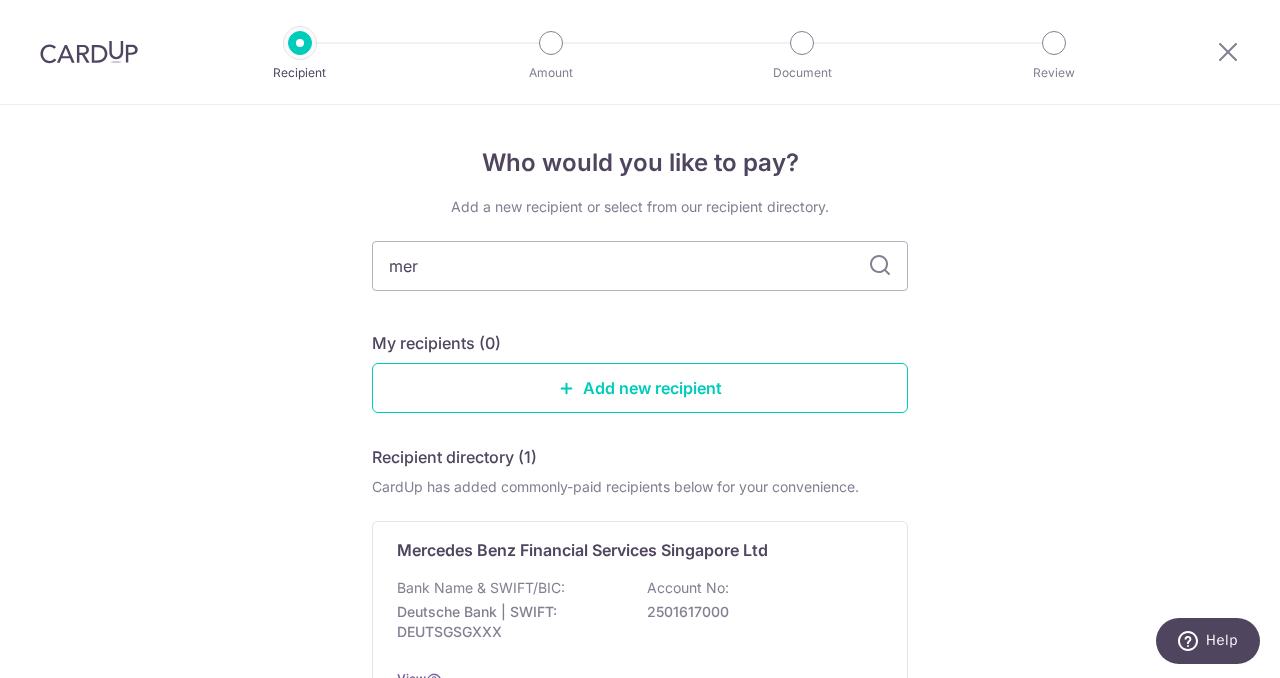 click on "Add a new recipient or select from our recipient directory.
mer
My recipients (0)
Add new recipient
Recipient directory (1)
CardUp has added commonly-paid recipients below for your convenience.
Mercedes Benz Financial Services Singapore Ltd
Bank Name & SWIFT/BIC:
Deutsche Bank | SWIFT: DEUTSGSGXXX
Account No:
2501617000
View
Can’t find a recipient? Search for a recipient  or  add a new recipient" at bounding box center (640, 491) 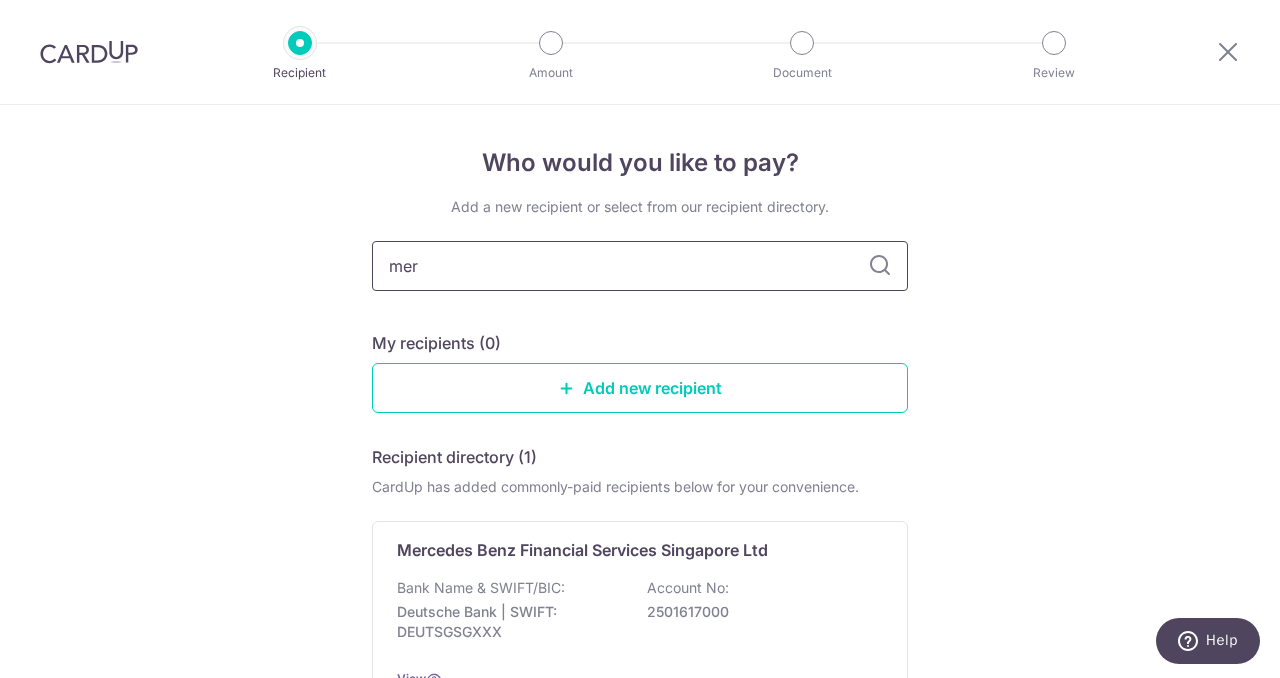 click on "mer" at bounding box center [640, 266] 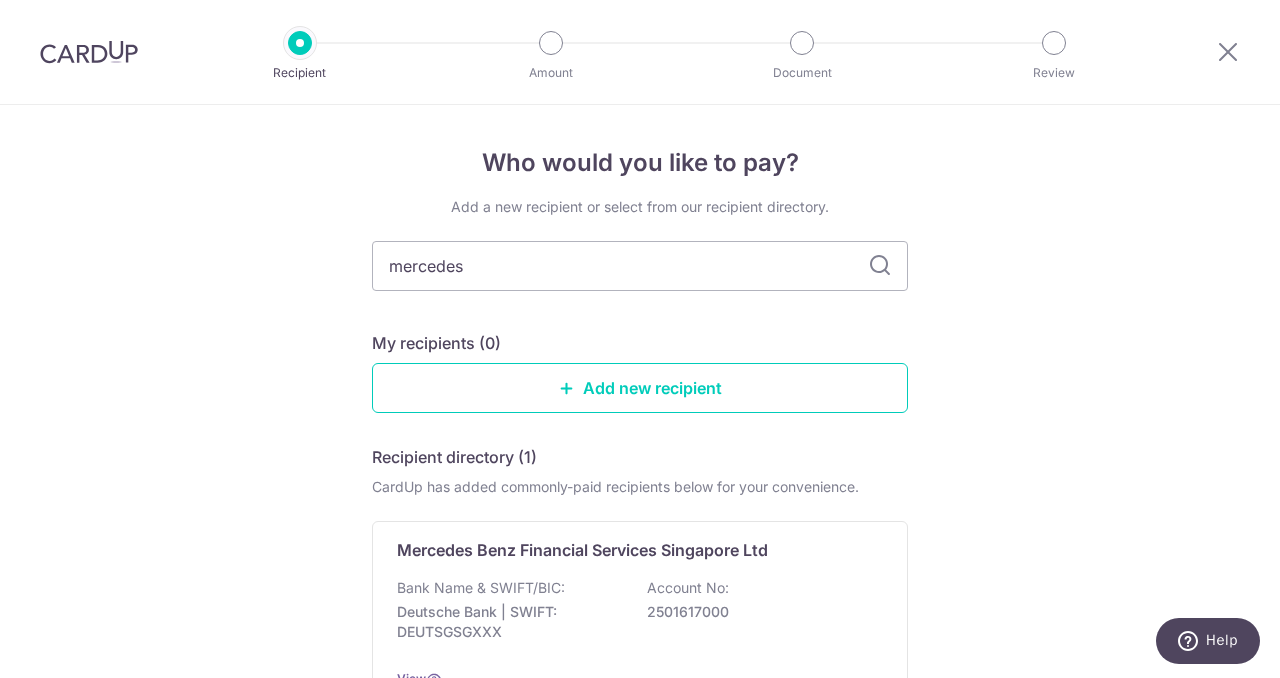 click at bounding box center (880, 266) 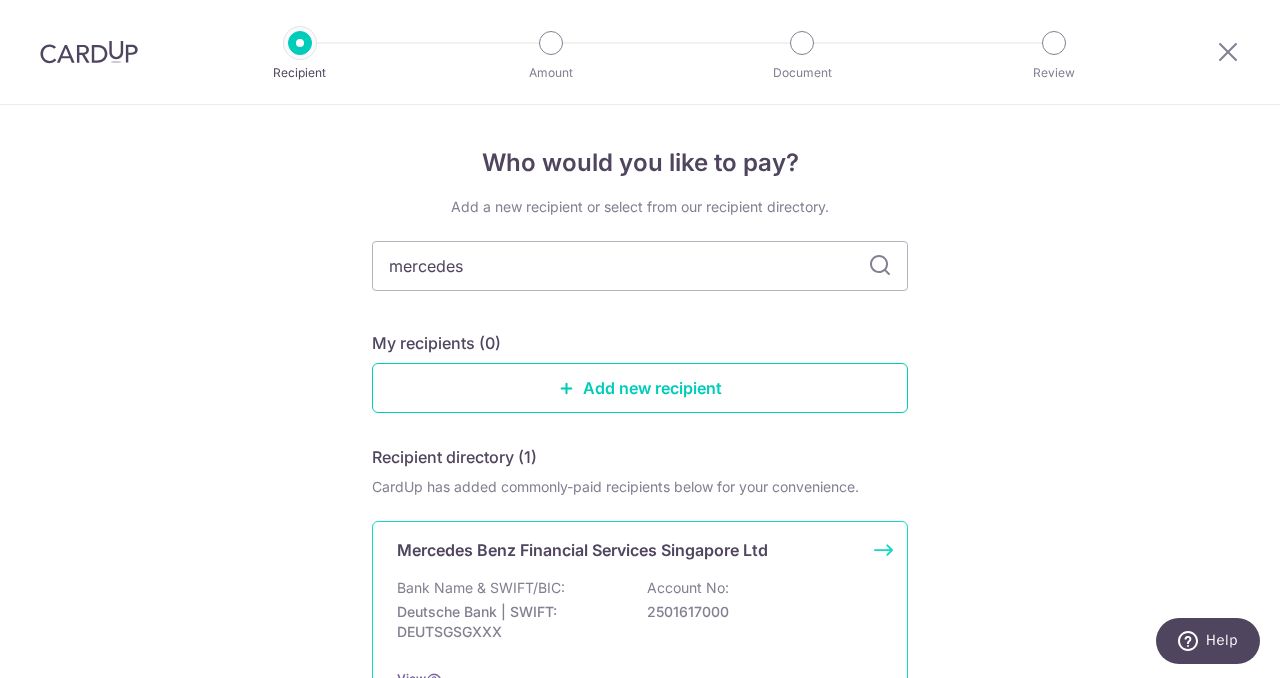click on "Mercedes Benz Financial Services Singapore Ltd" at bounding box center [582, 550] 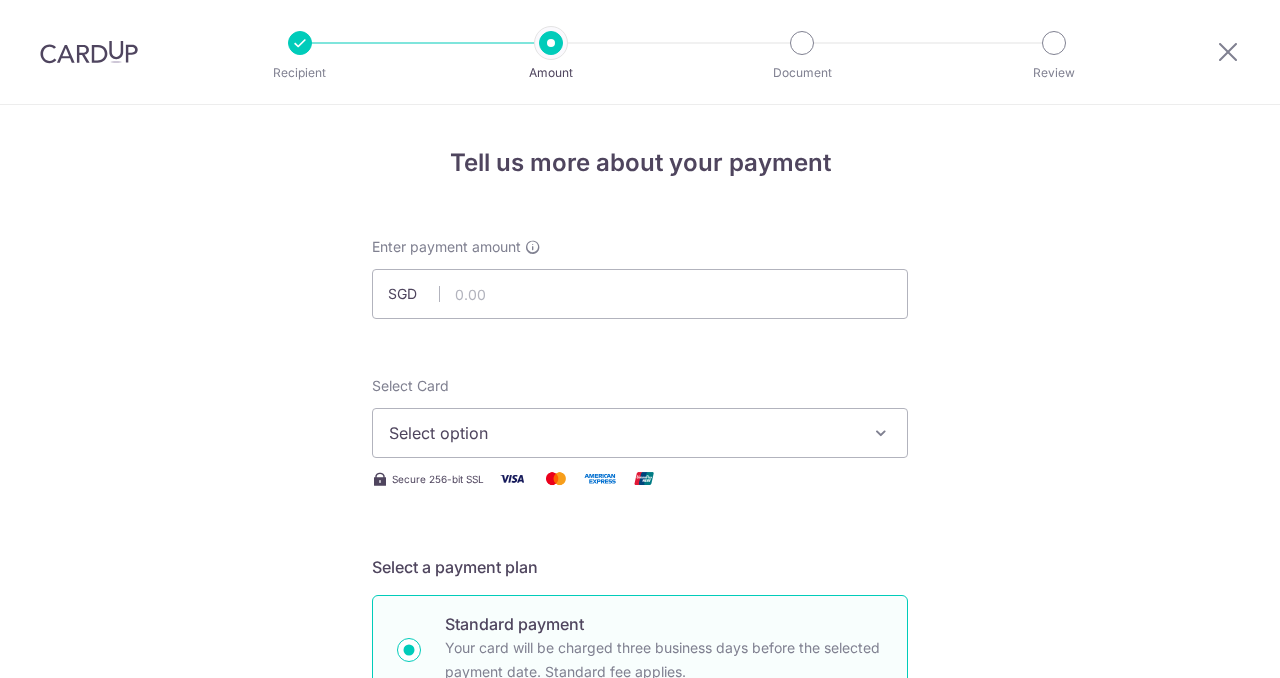 scroll, scrollTop: 0, scrollLeft: 0, axis: both 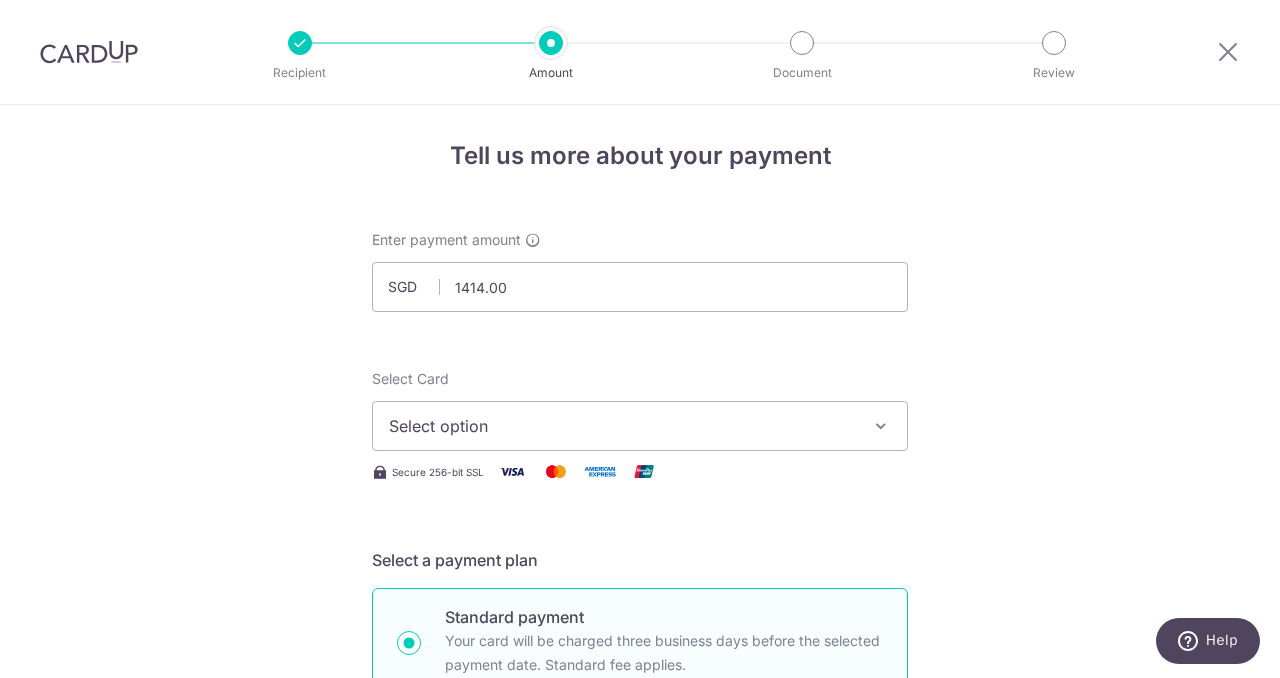 type on "[AMOUNT]" 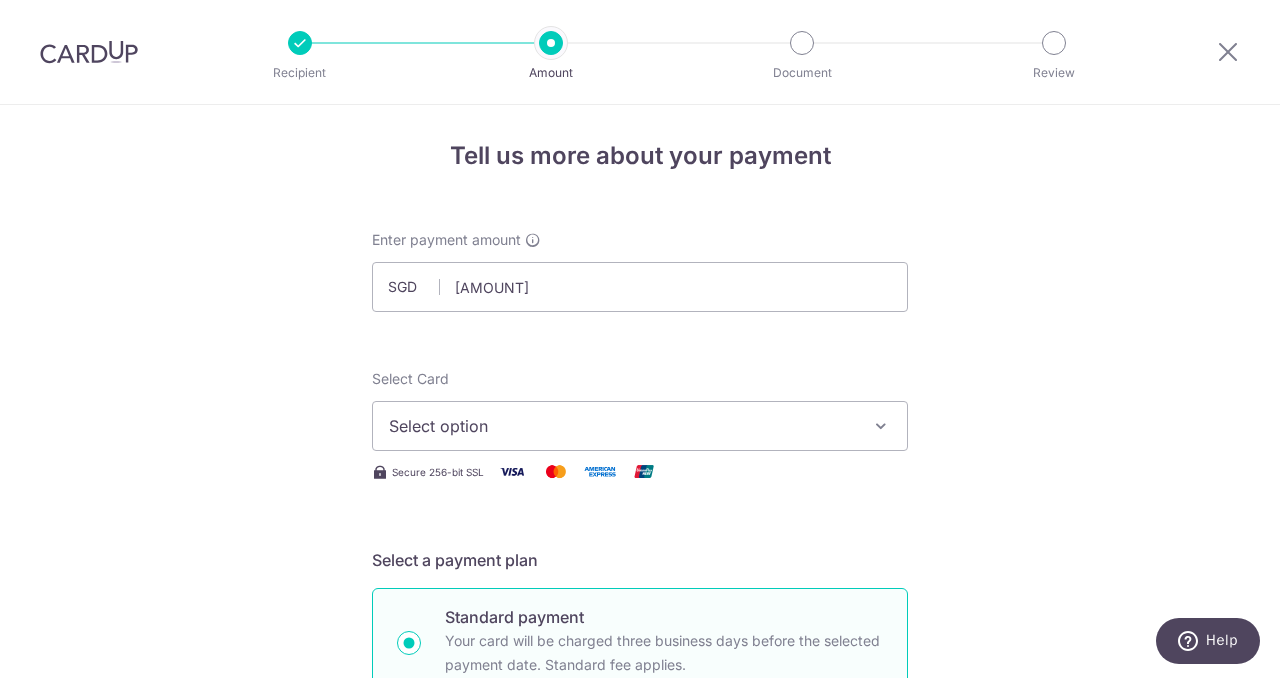 click on "Select option" at bounding box center [622, 426] 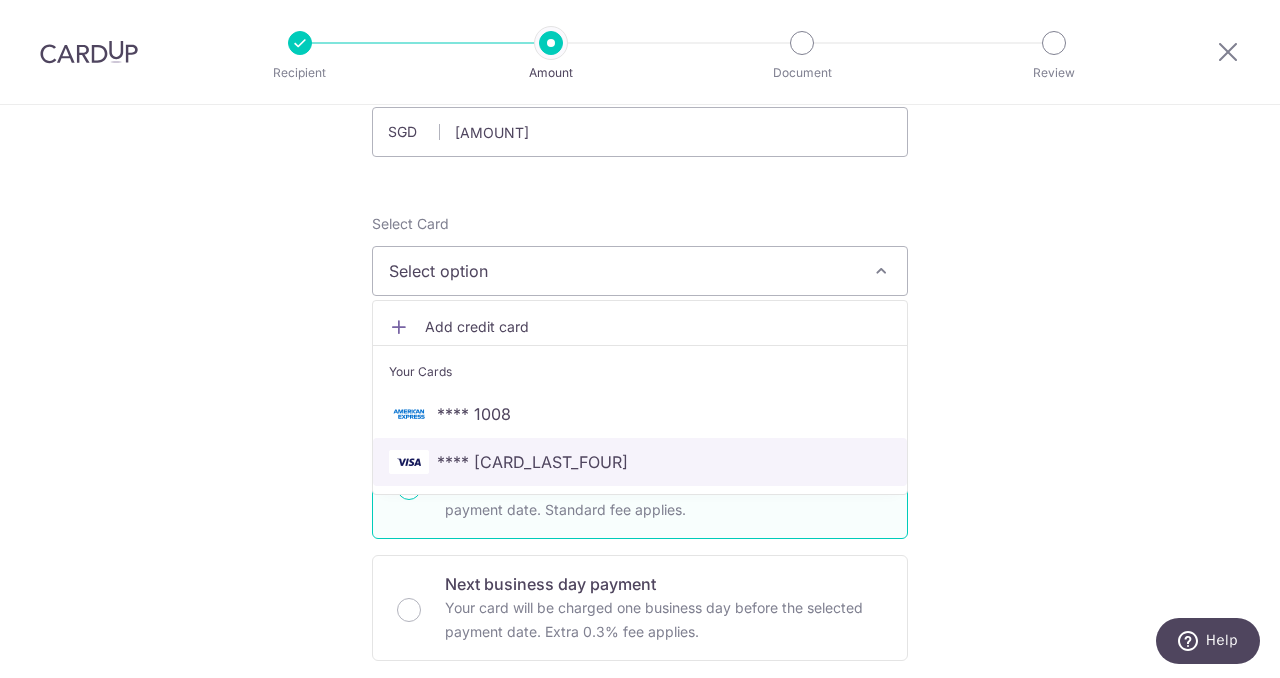 scroll, scrollTop: 166, scrollLeft: 0, axis: vertical 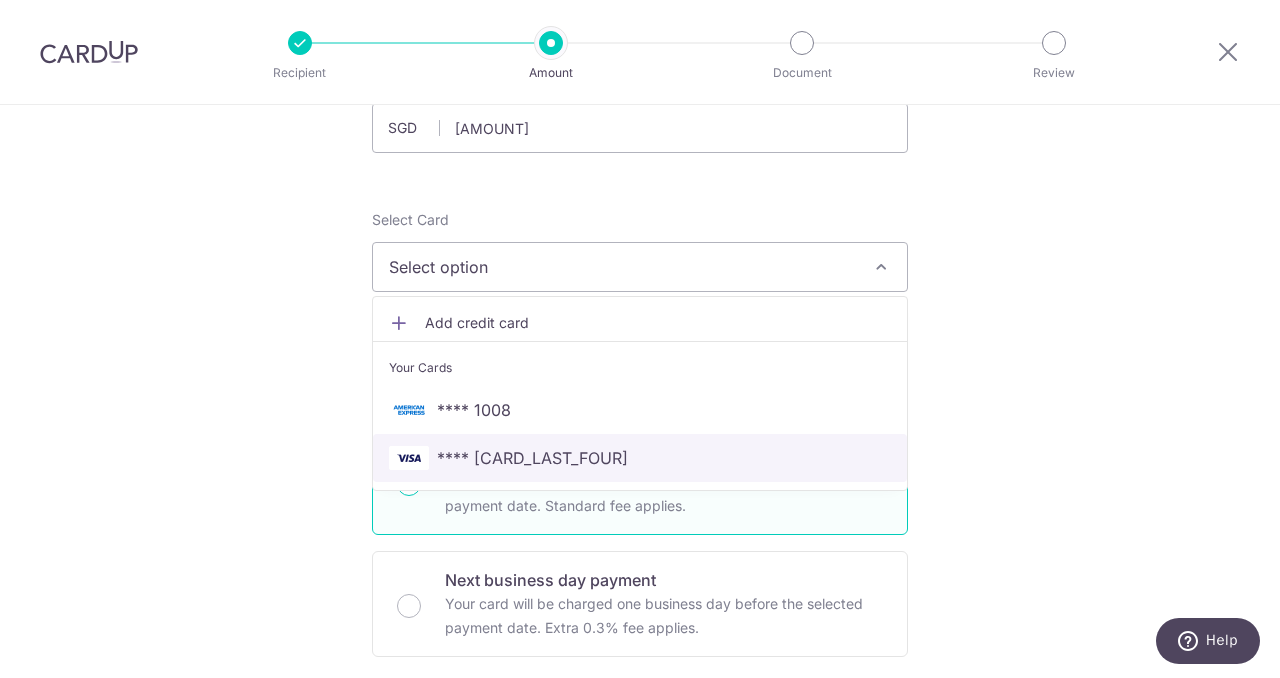 click on "**** 9568" at bounding box center (532, 458) 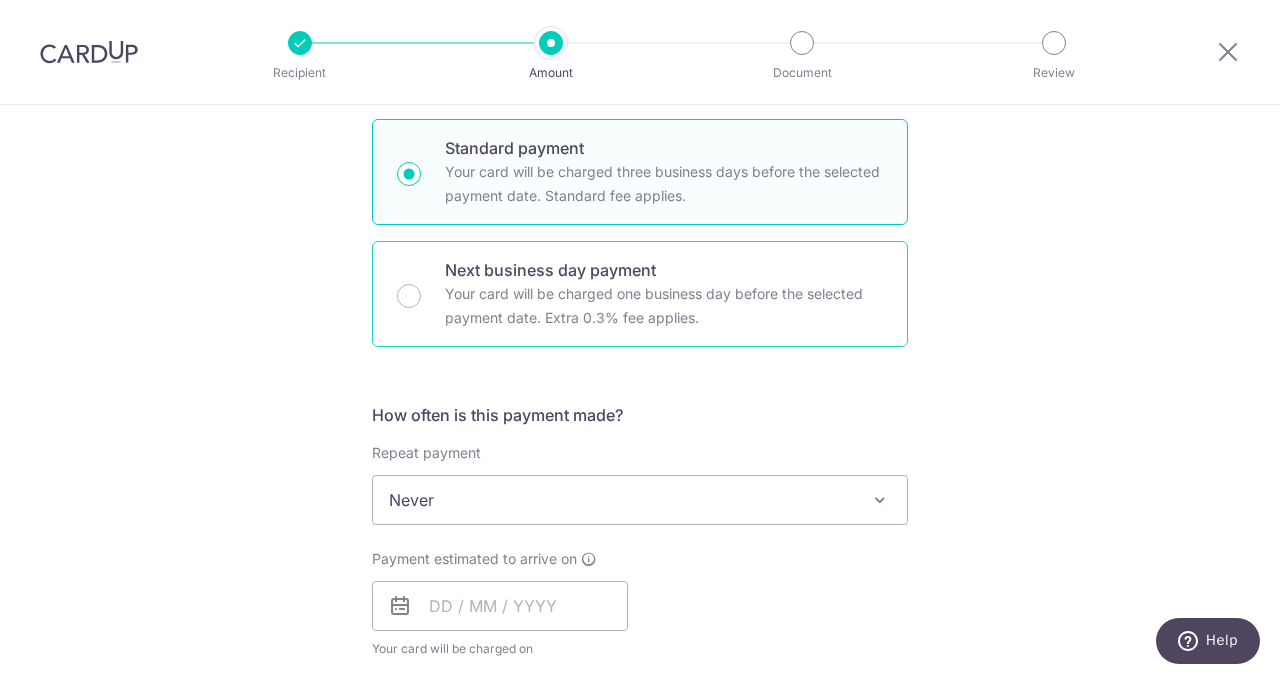scroll, scrollTop: 620, scrollLeft: 0, axis: vertical 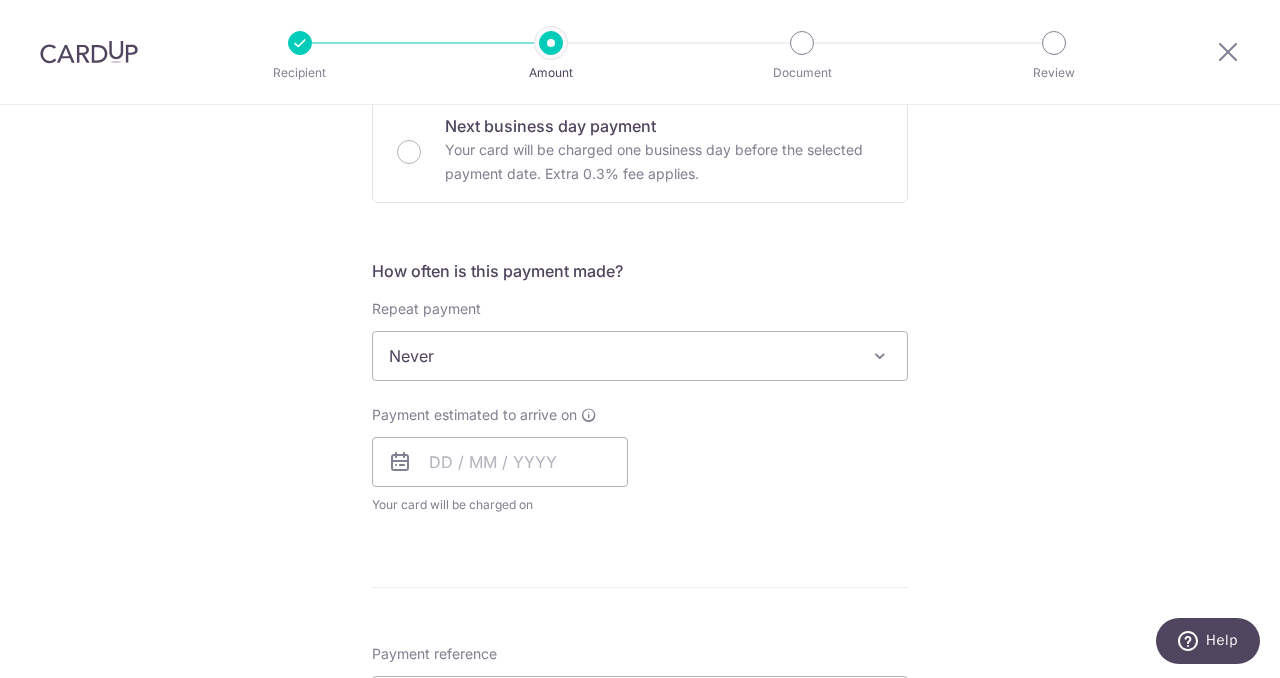click on "Never" at bounding box center (640, 356) 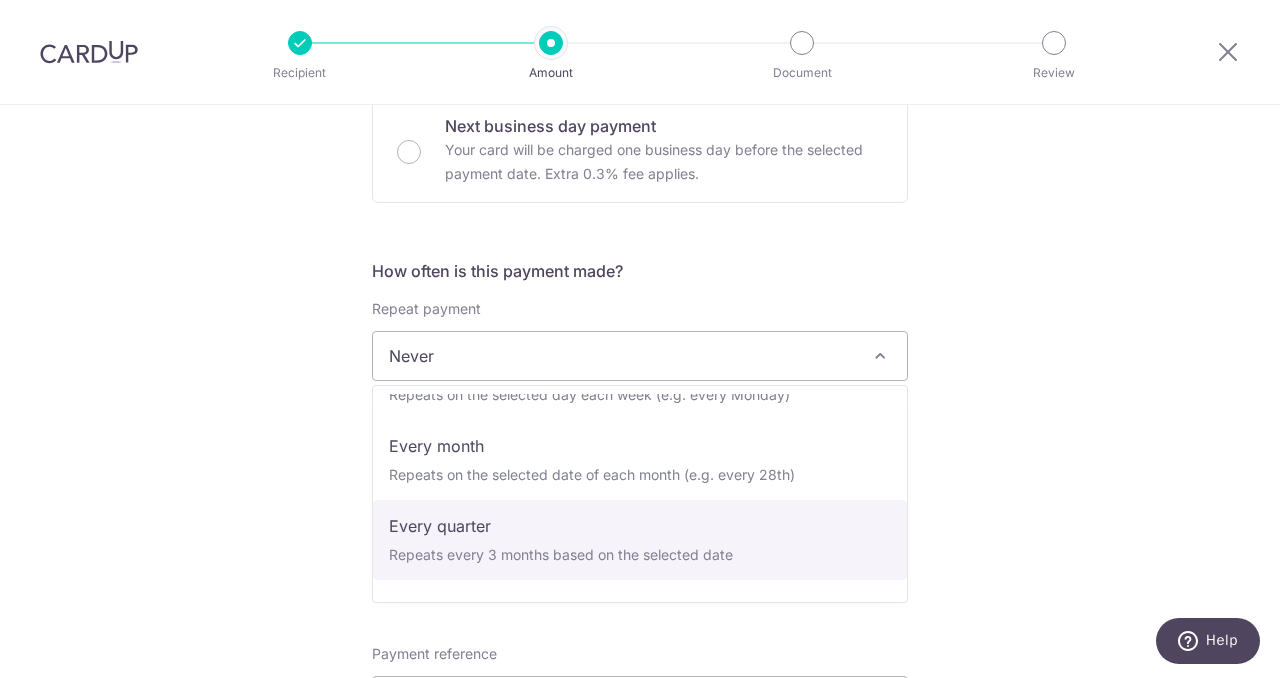 scroll, scrollTop: 123, scrollLeft: 0, axis: vertical 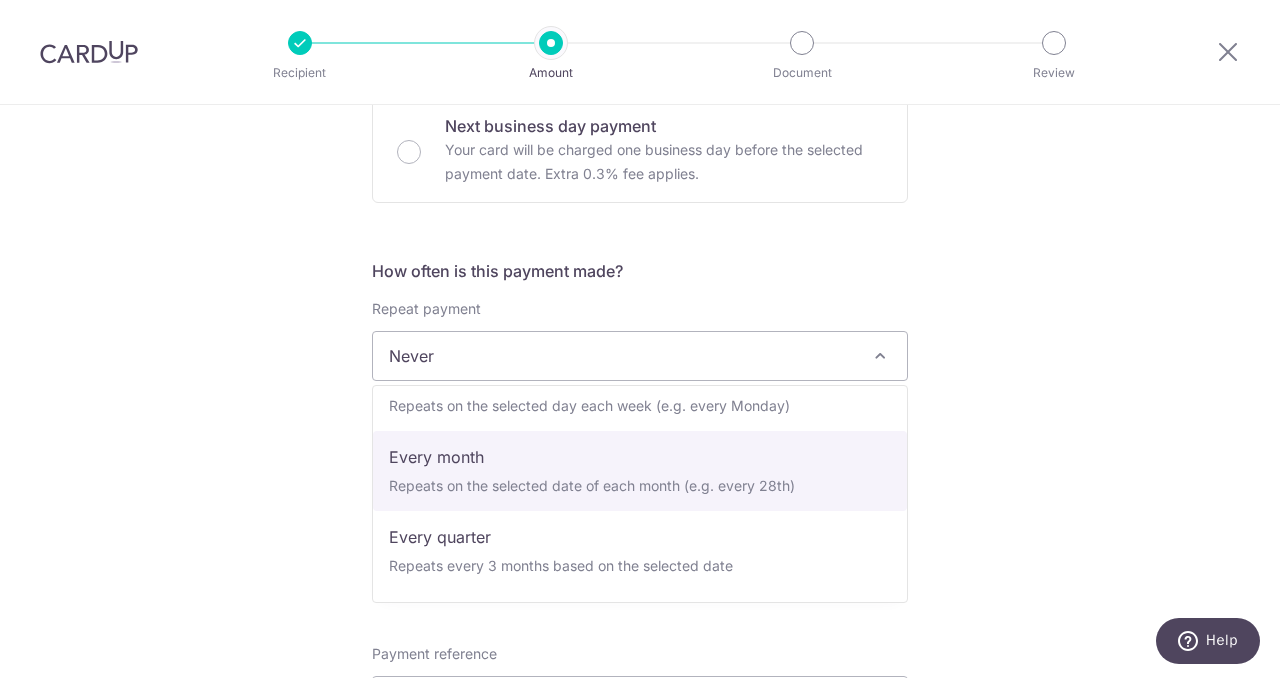 select on "3" 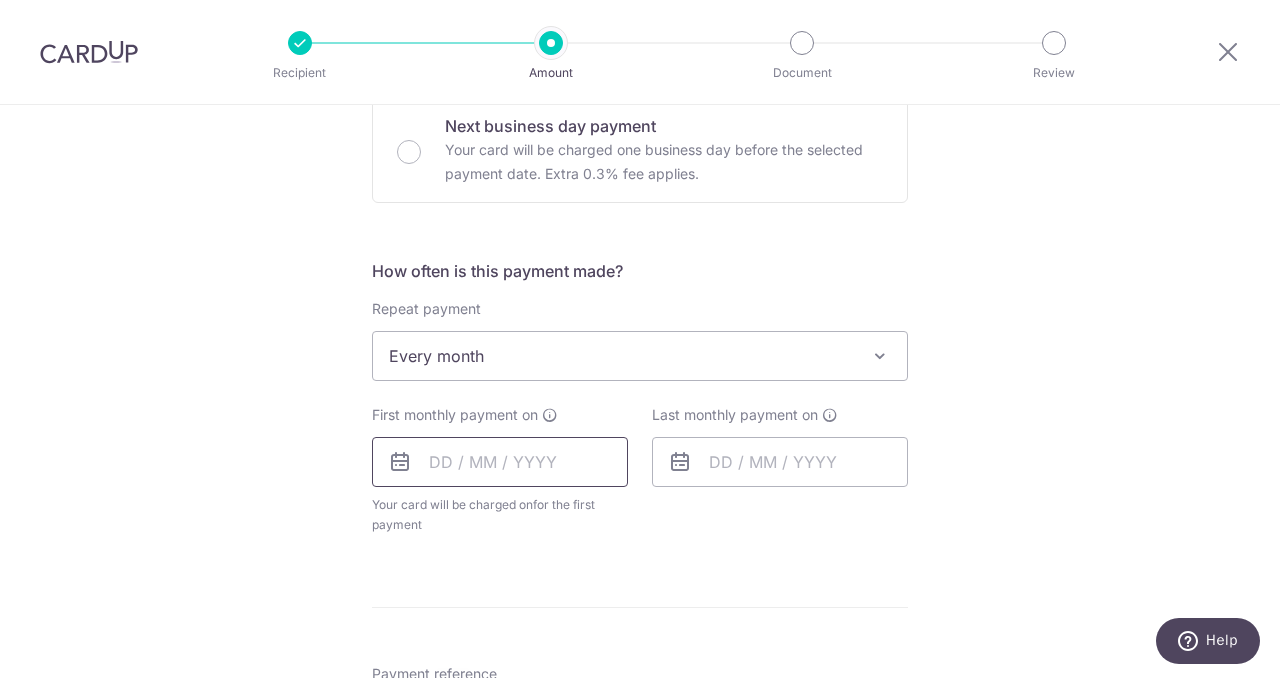 click at bounding box center (500, 462) 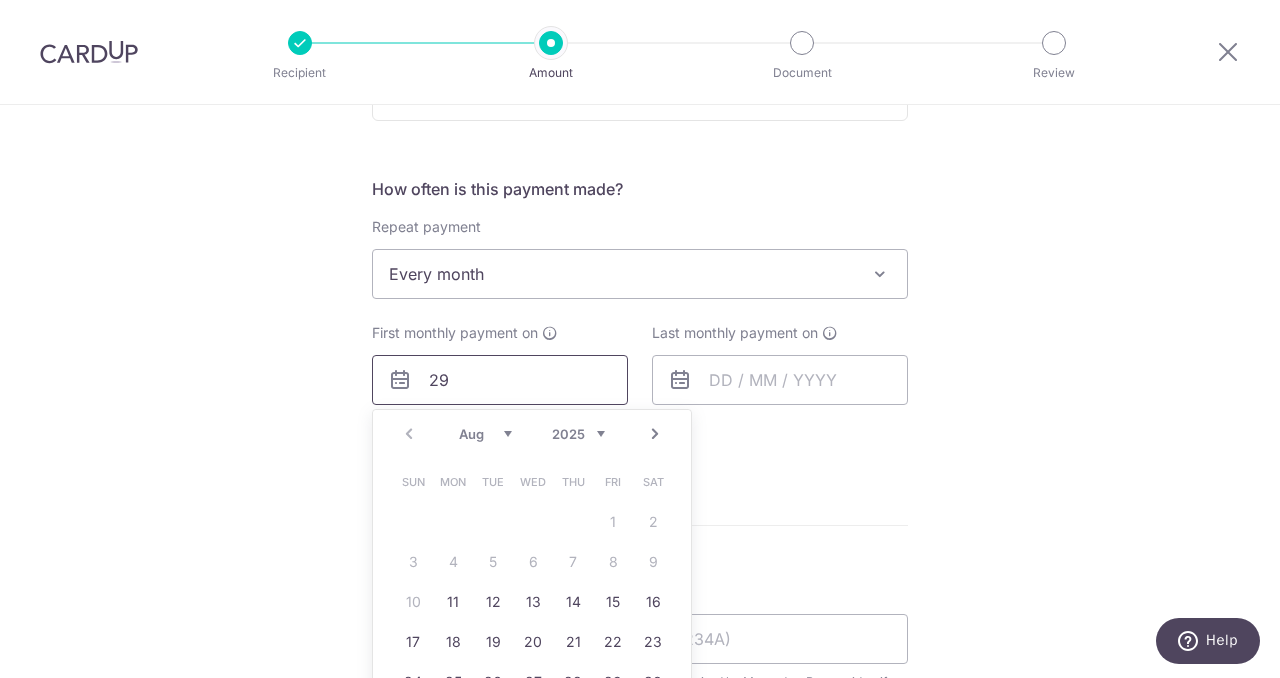 scroll, scrollTop: 774, scrollLeft: 0, axis: vertical 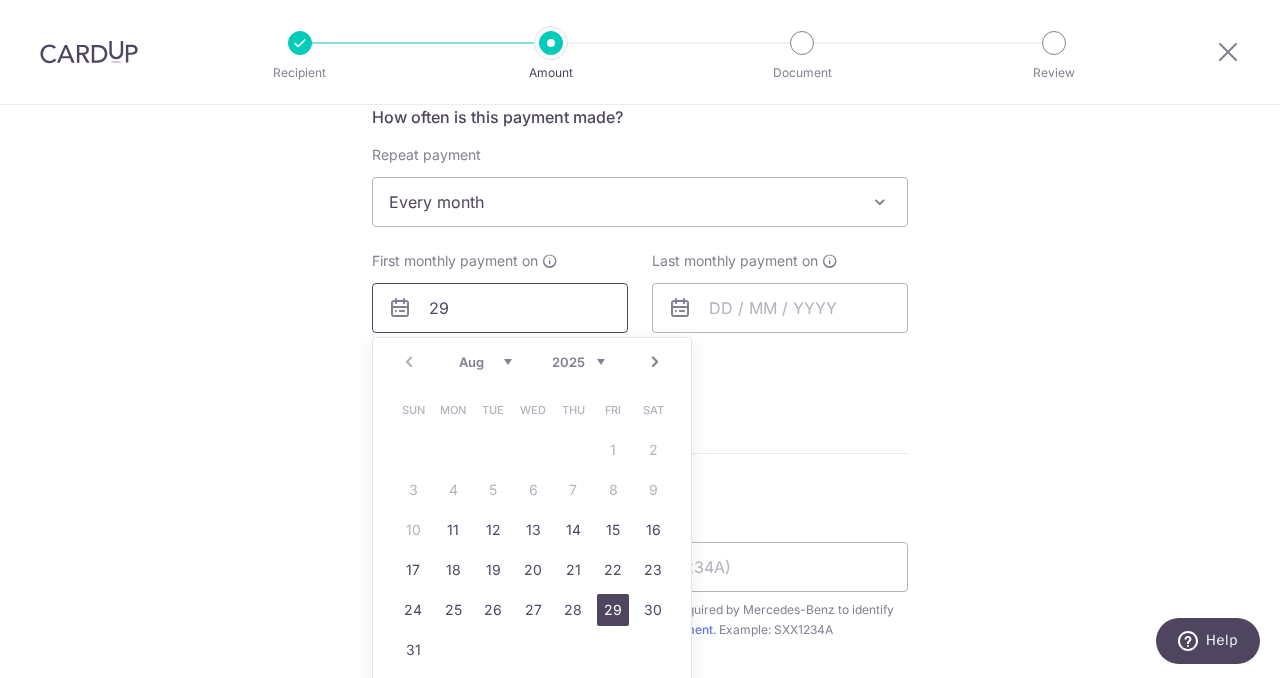 type on "29" 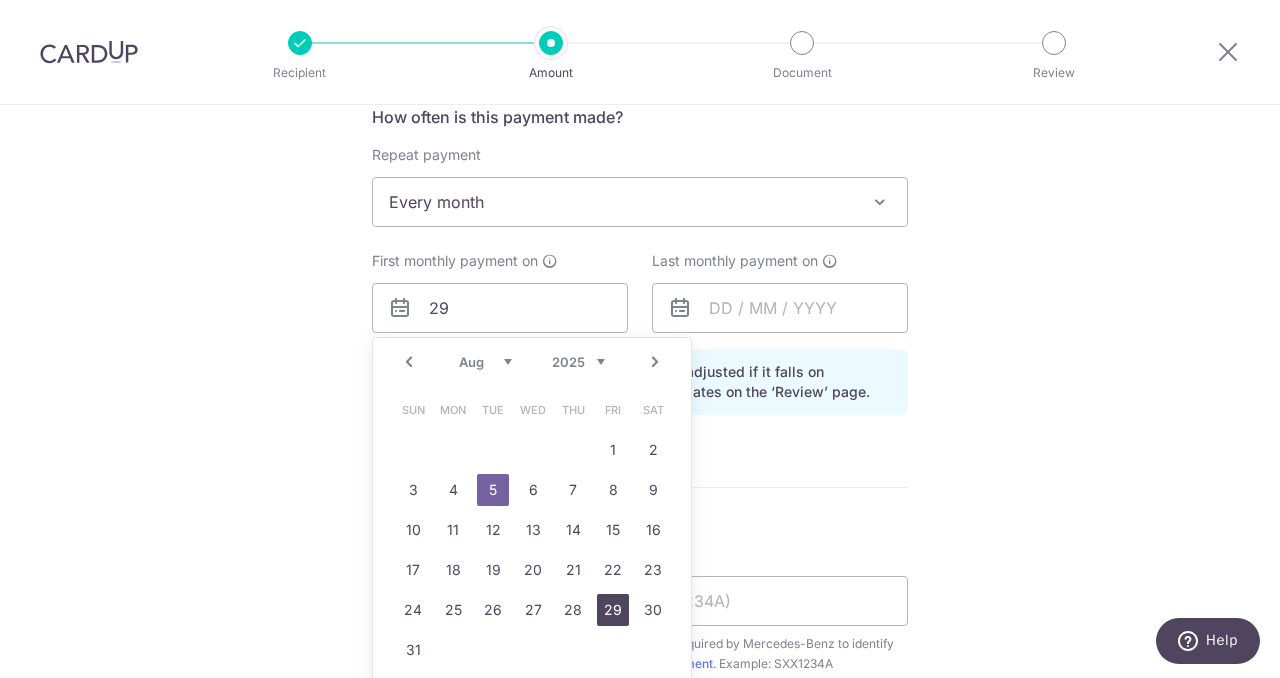 click on "29" at bounding box center (613, 610) 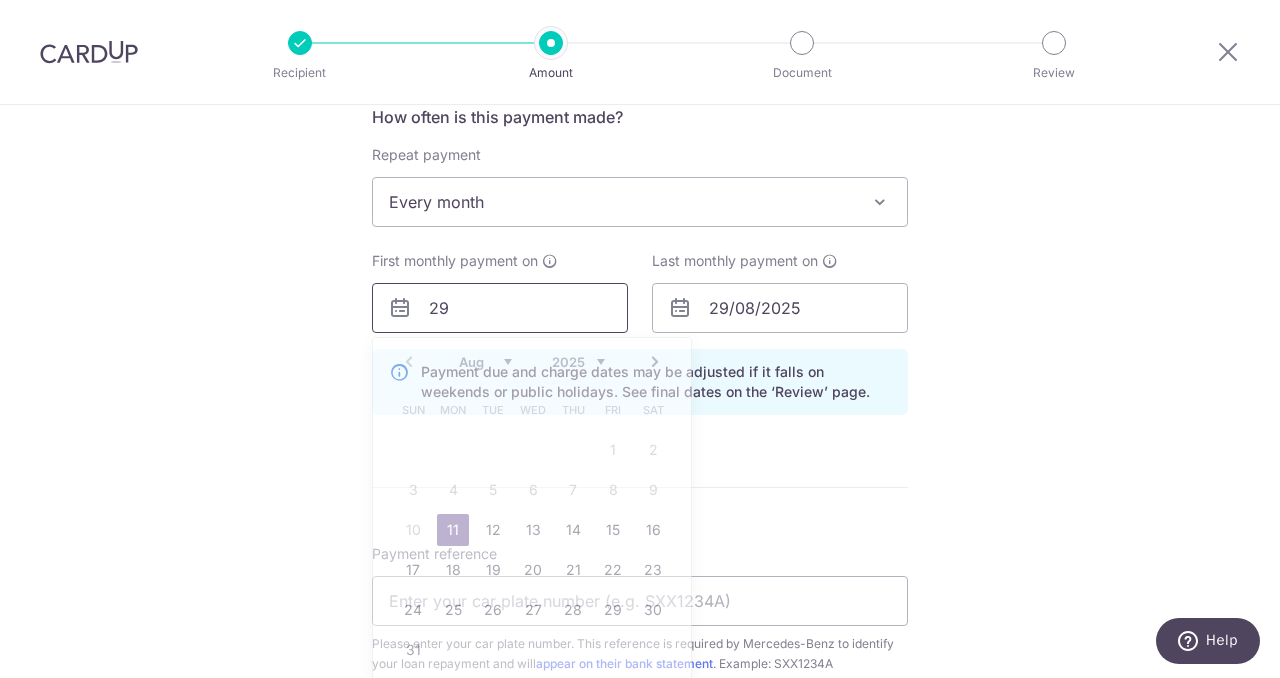 click on "29" at bounding box center [500, 308] 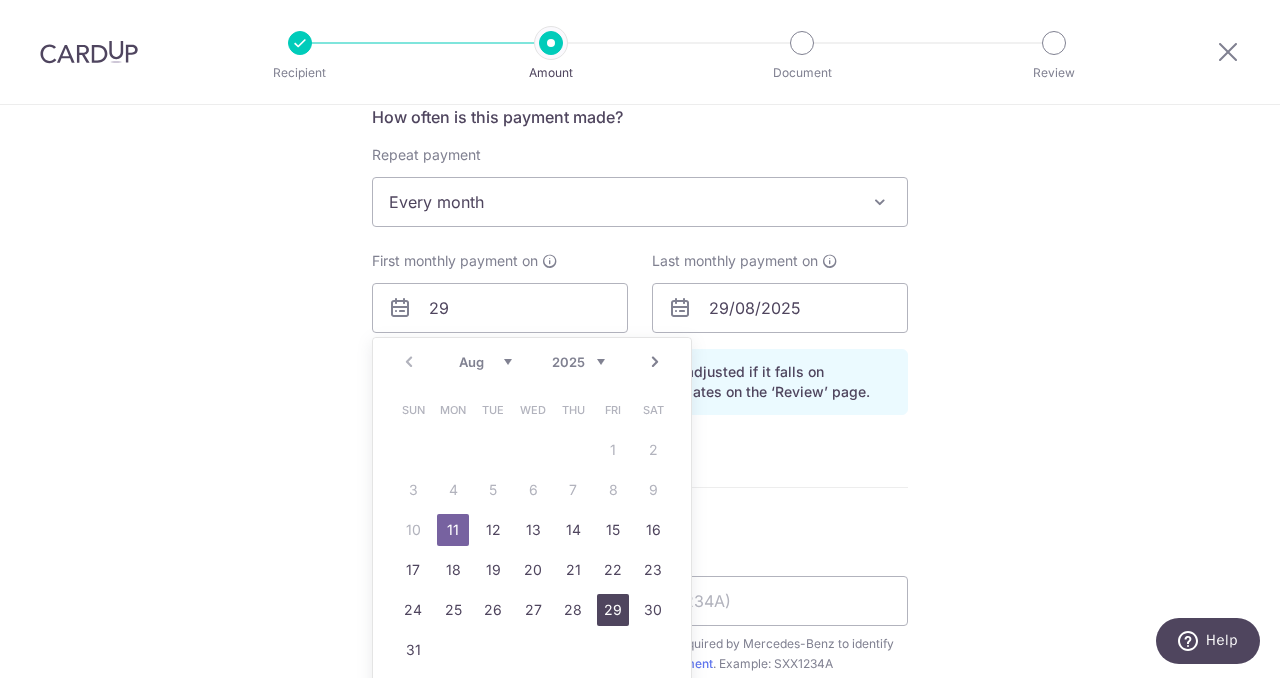 click on "29" at bounding box center (613, 610) 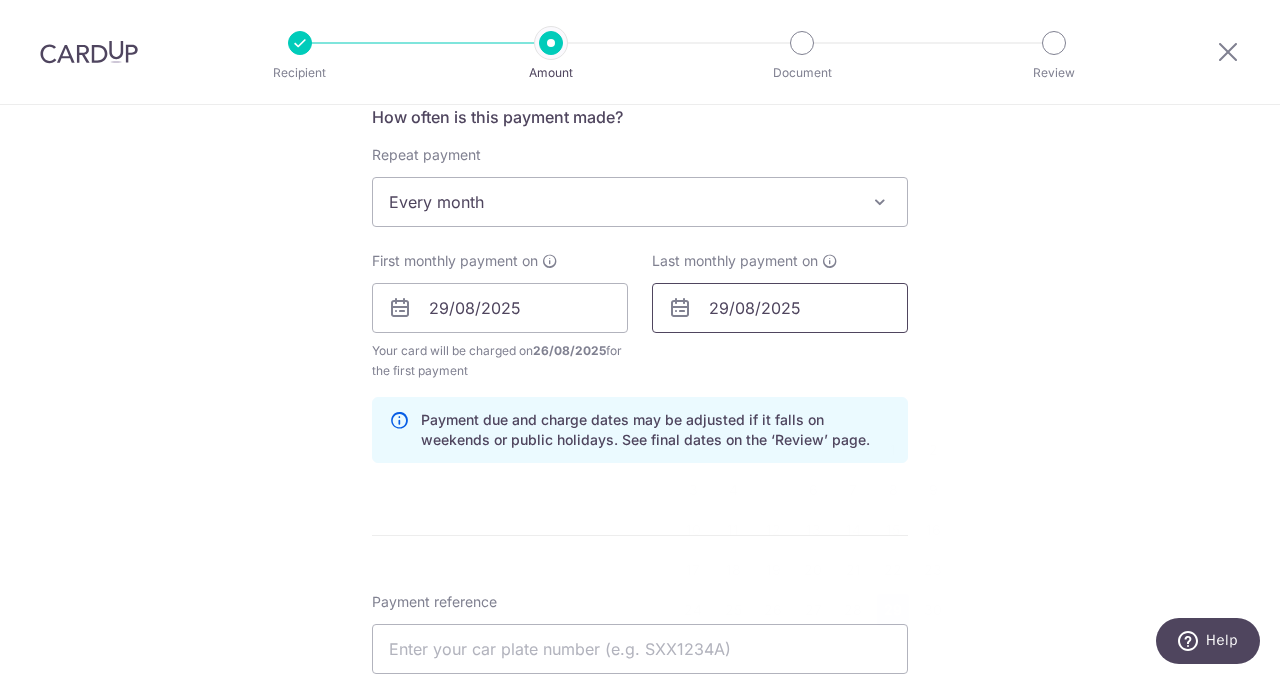 click on "29/08/2025" at bounding box center [780, 308] 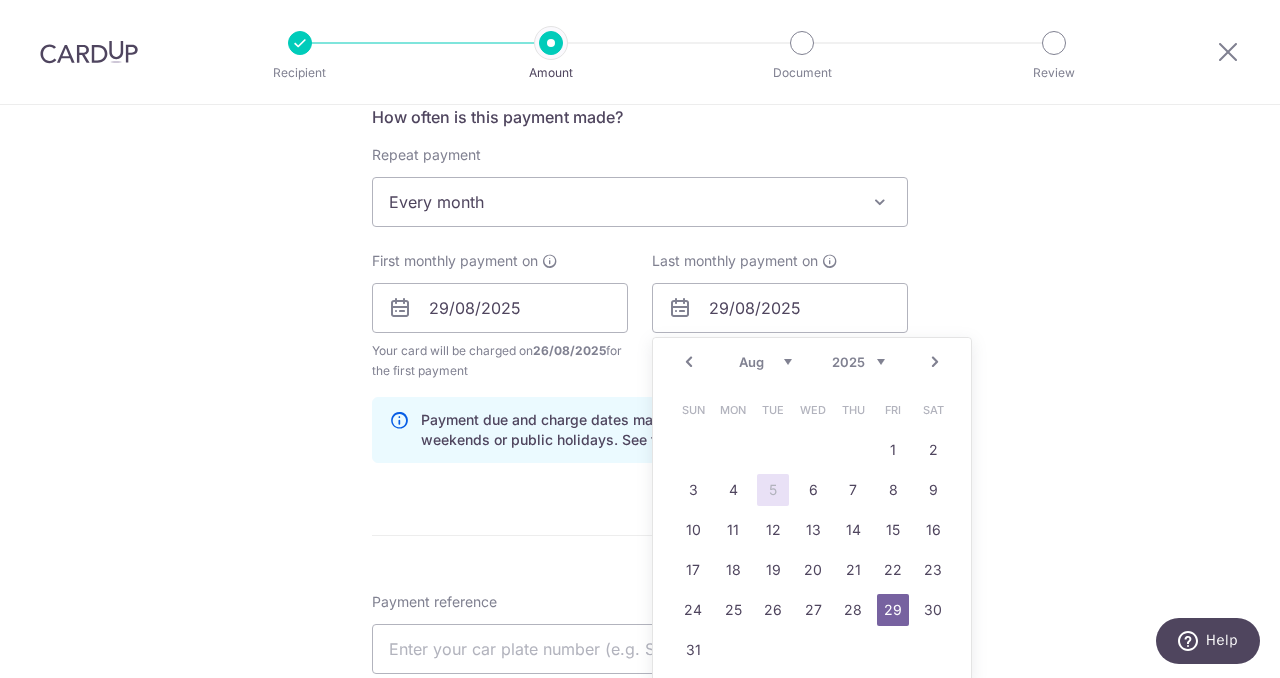 click on "2024 2025 2026 2027 2028 2029 2030 2031 2032 2033 2034 2035" at bounding box center (858, 362) 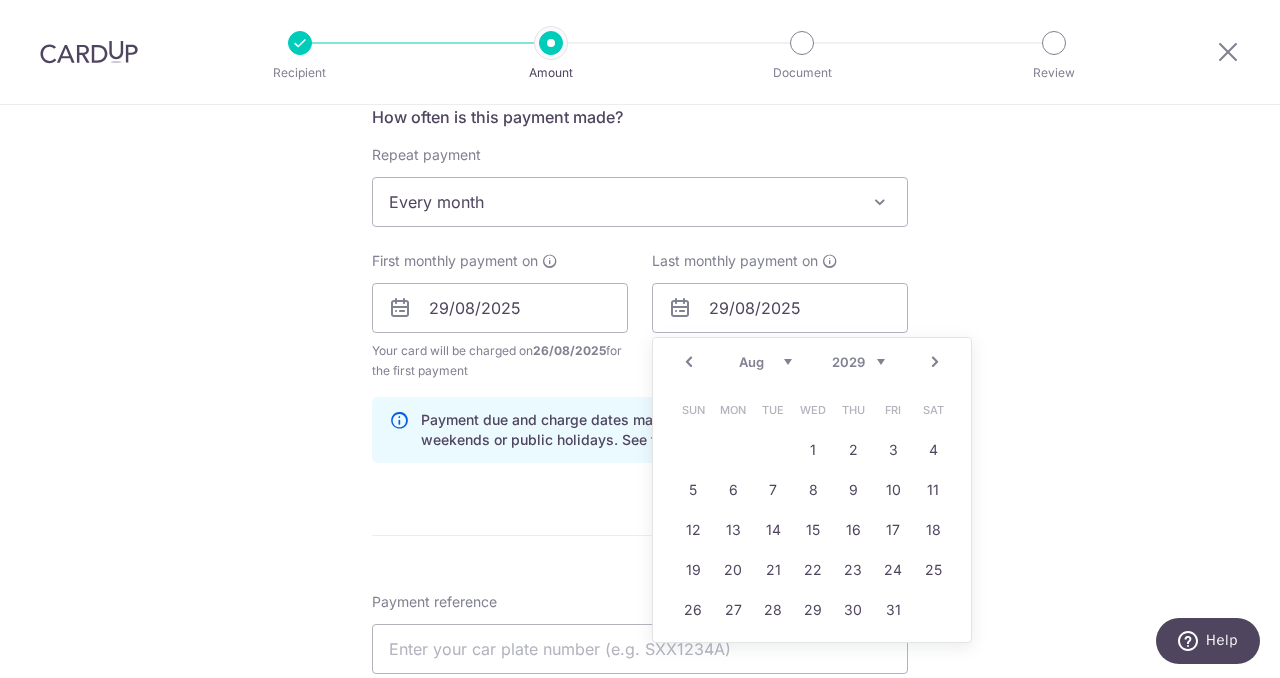 click on "Tell us more about your payment
Enter payment amount
SGD
1,414.00
1414.00
Select Card
**** 9568
Add credit card
Your Cards
**** 1008
**** 9568
Secure 256-bit SSL
Text
New card details
Card" at bounding box center [640, 286] 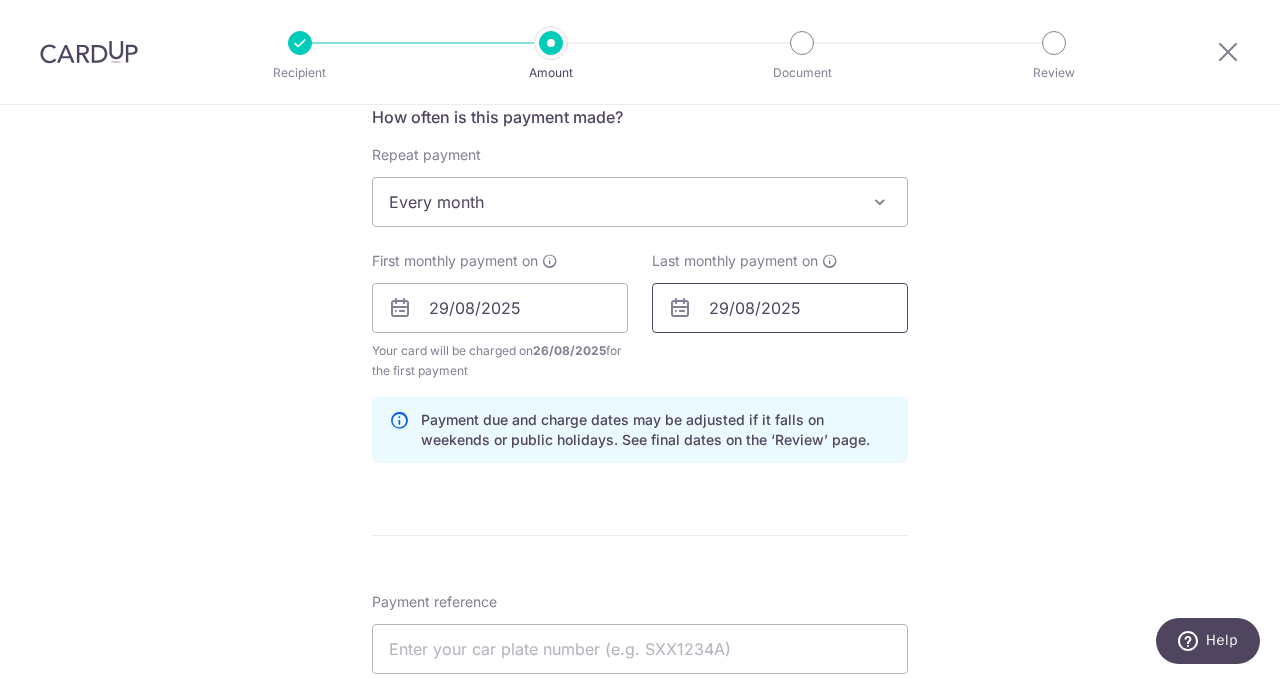 click on "29/08/2025" at bounding box center (780, 308) 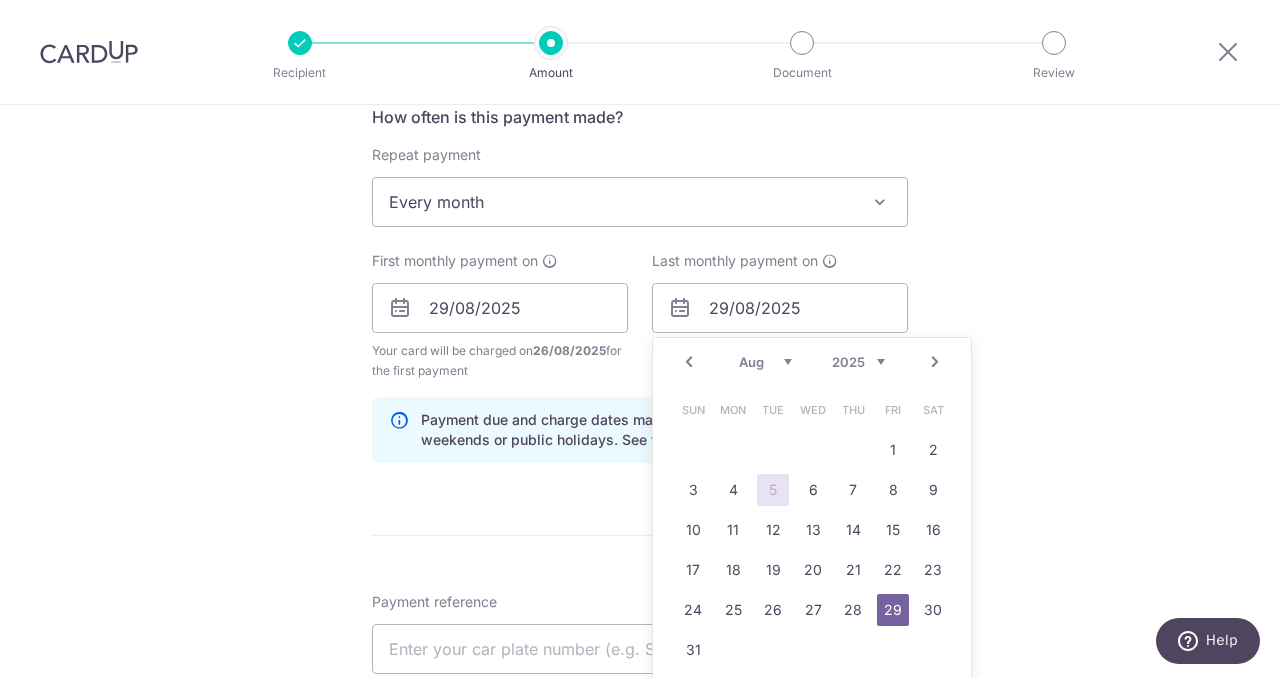 click on "2024 2025 2026 2027 2028 2029 2030 2031 2032 2033 2034 2035" at bounding box center (858, 362) 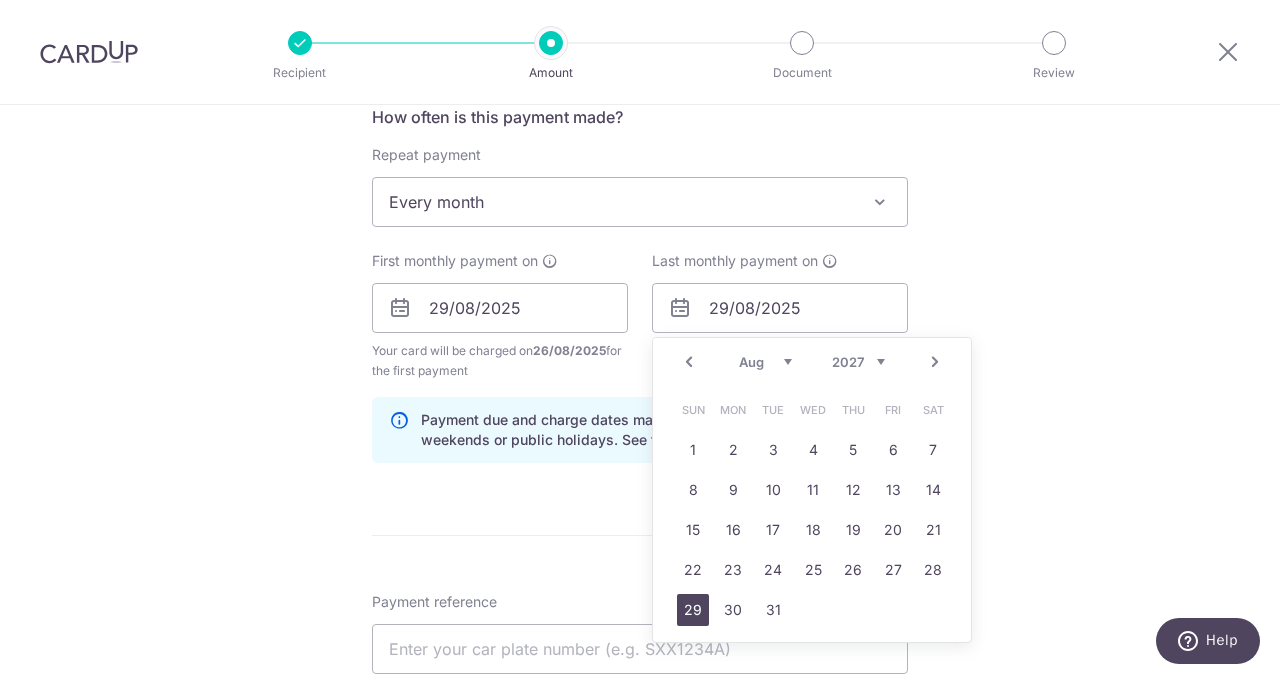 click on "29" at bounding box center [693, 610] 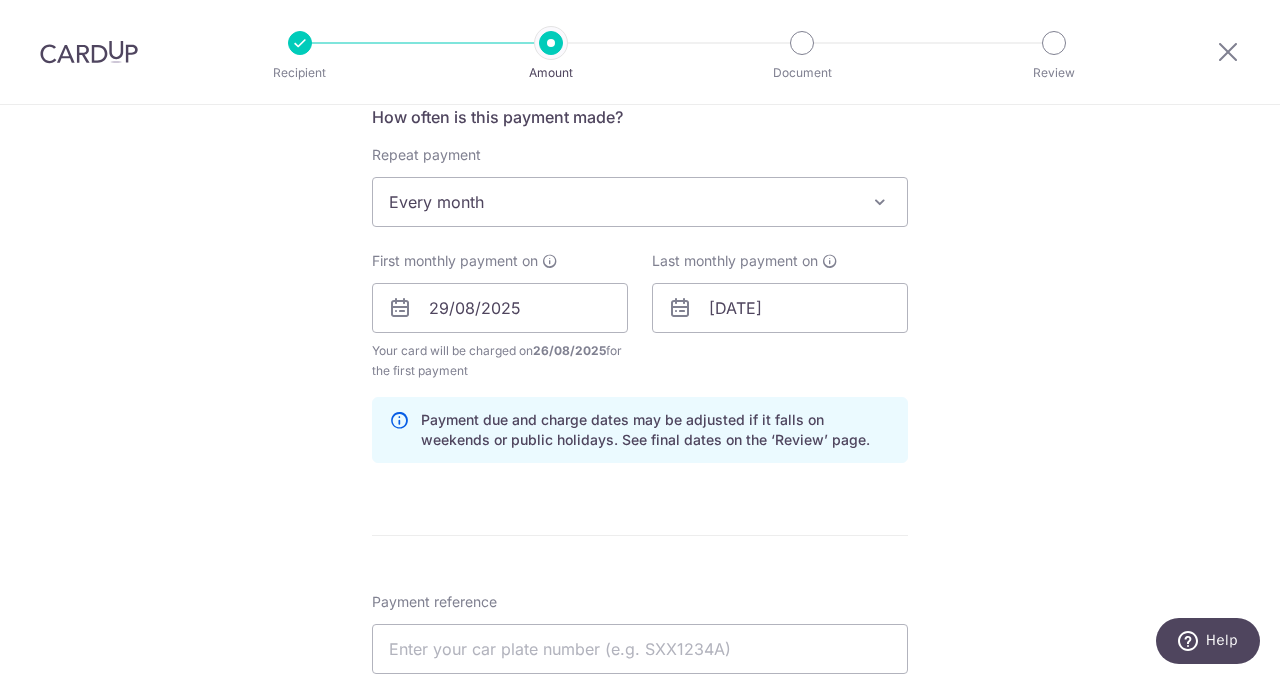 click on "Tell us more about your payment
Enter payment amount
SGD
1,414.00
1414.00
Select Card
**** 9568
Add credit card
Your Cards
**** 1008
**** 9568
Secure 256-bit SSL
Text
New card details
Card" at bounding box center [640, 286] 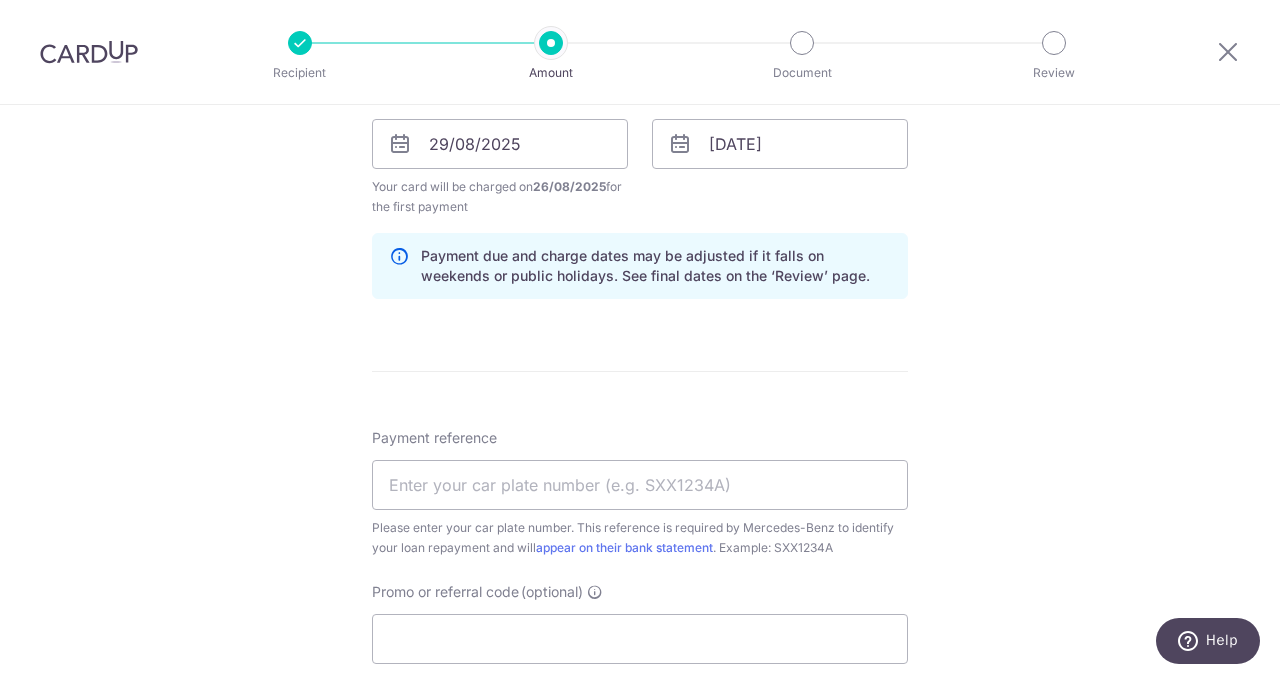 scroll, scrollTop: 975, scrollLeft: 0, axis: vertical 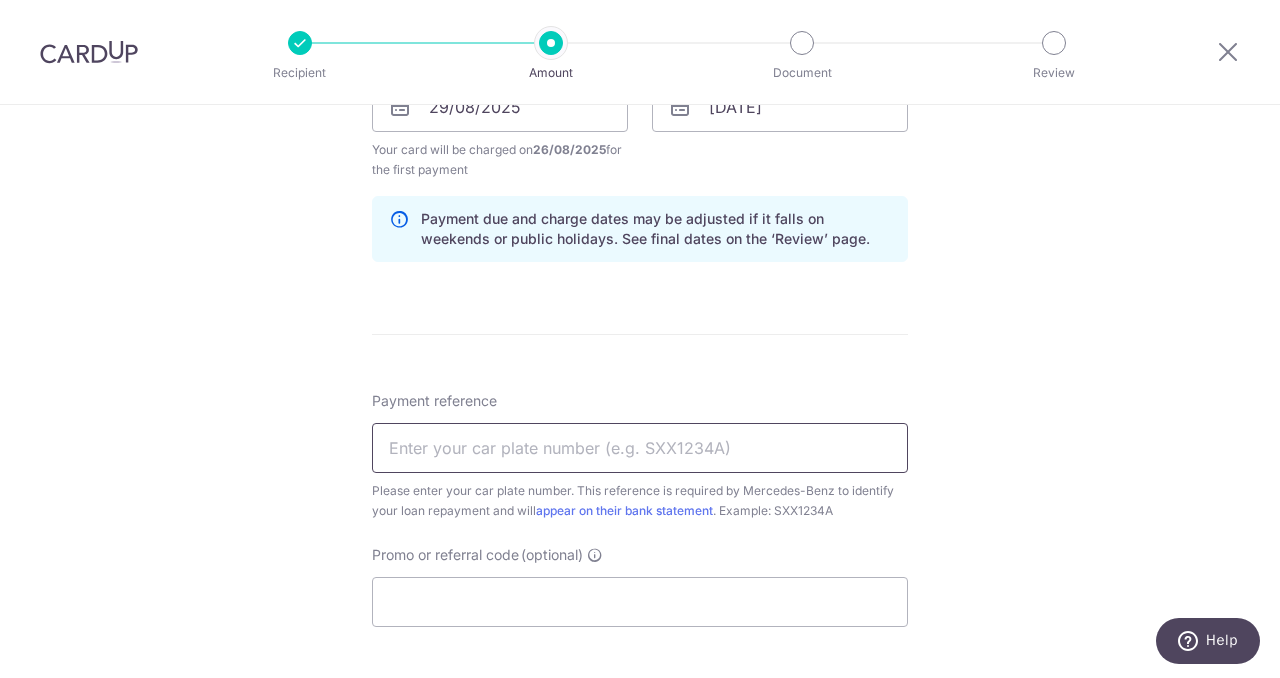 click on "Payment reference" at bounding box center (640, 448) 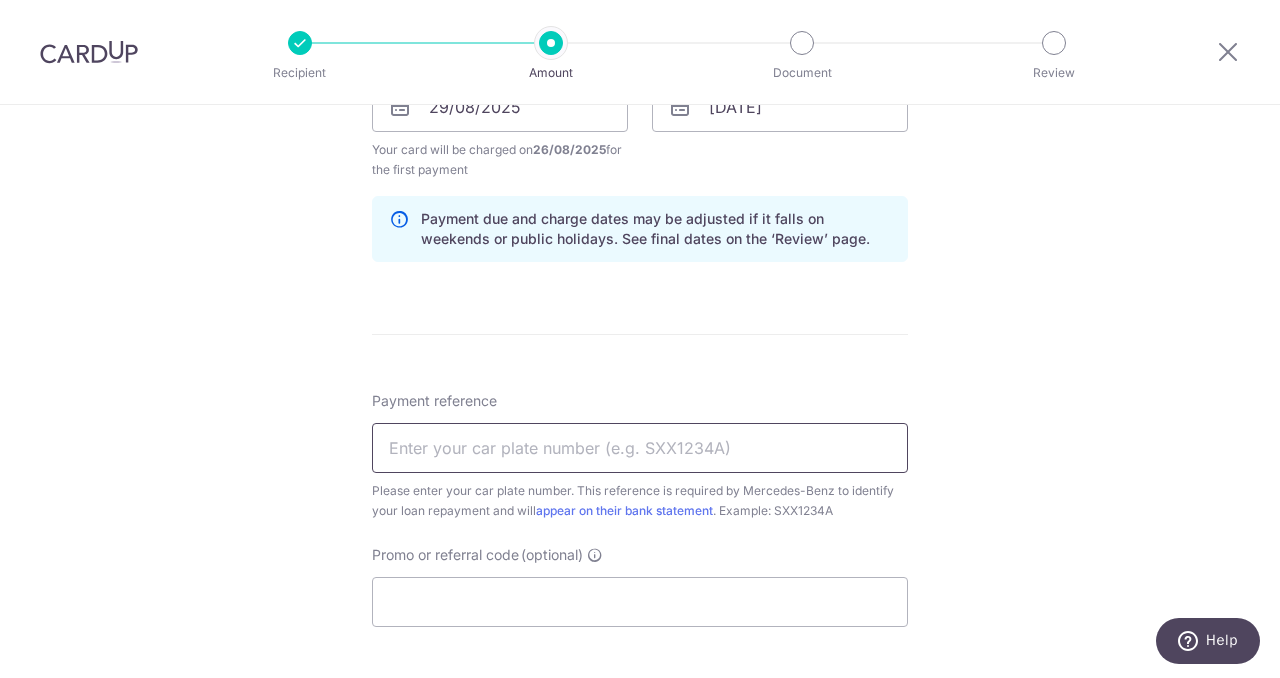 type on "SNX115K" 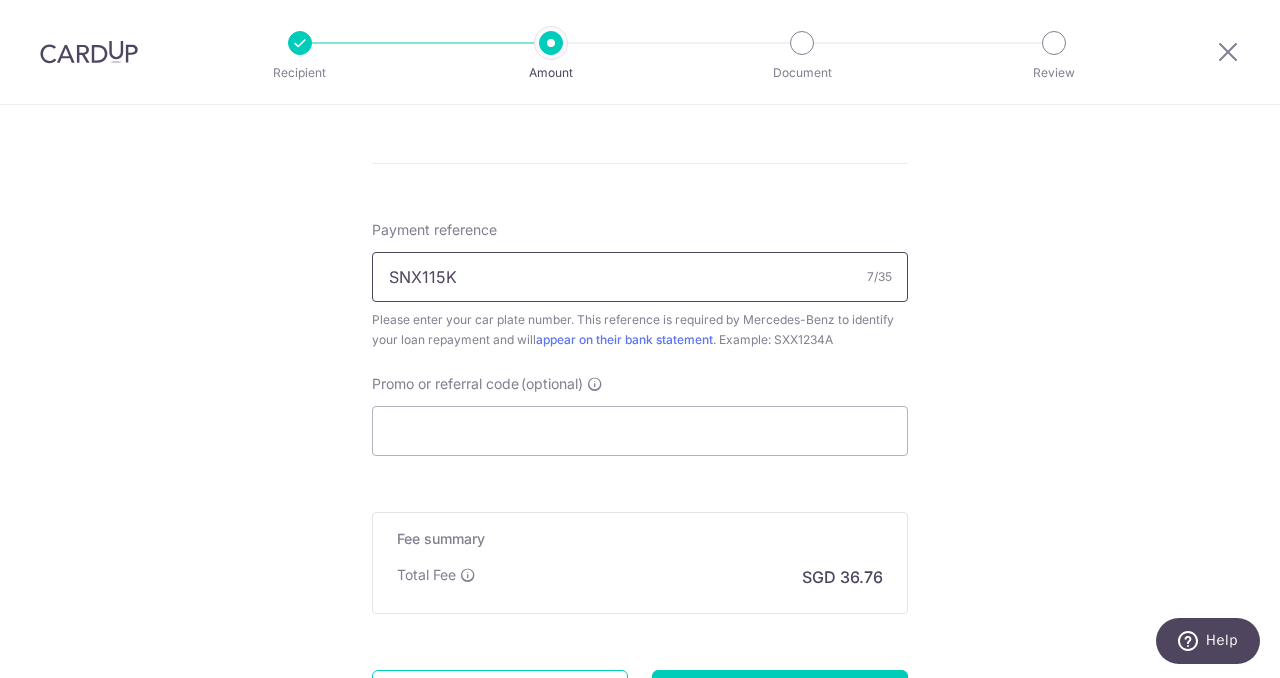 scroll, scrollTop: 1162, scrollLeft: 0, axis: vertical 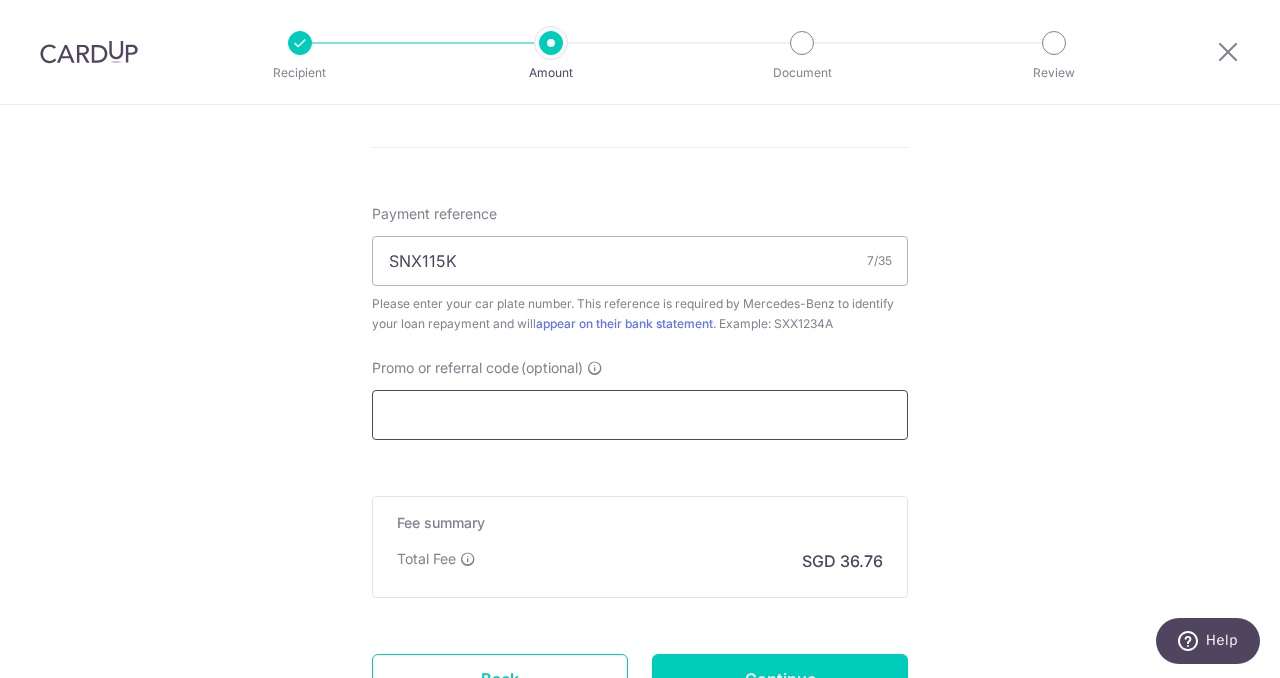 click on "Promo or referral code
(optional)" at bounding box center (640, 415) 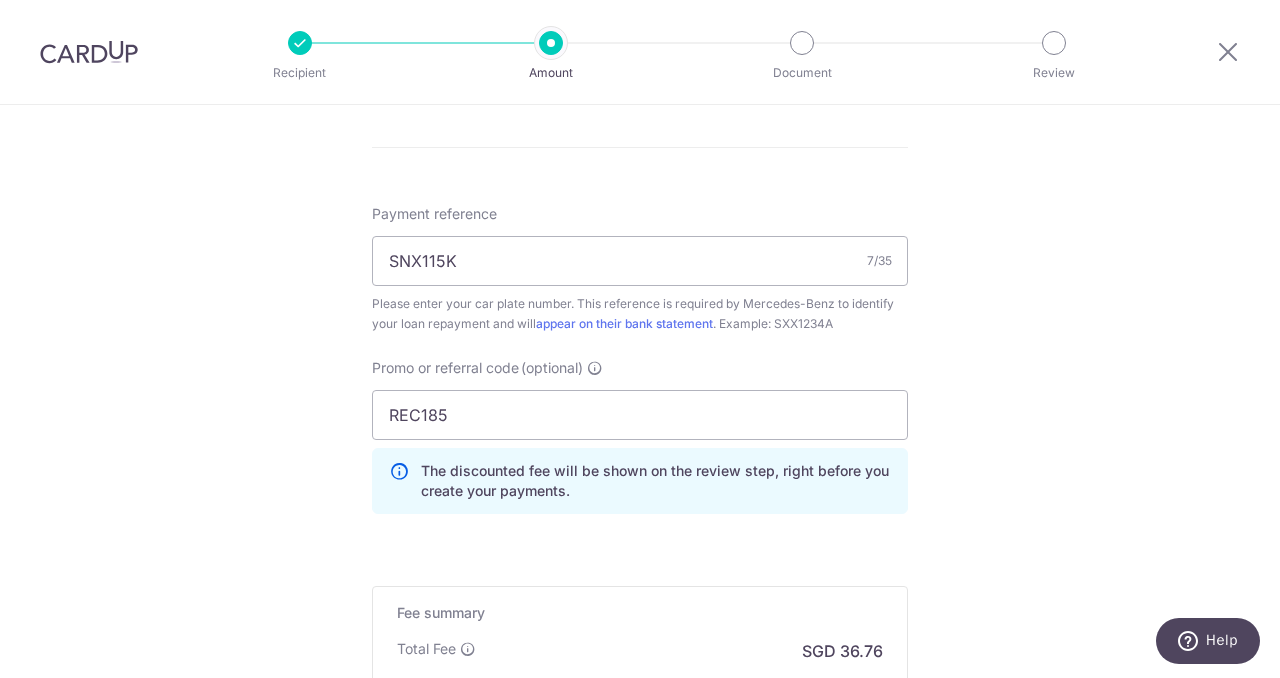 click on "Tell us more about your payment
Enter payment amount
SGD
1,414.00
1414.00
Select Card
**** 9568
Add credit card
Your Cards
**** 1008
**** 9568
Secure 256-bit SSL
Text
New card details
Card" at bounding box center (640, -57) 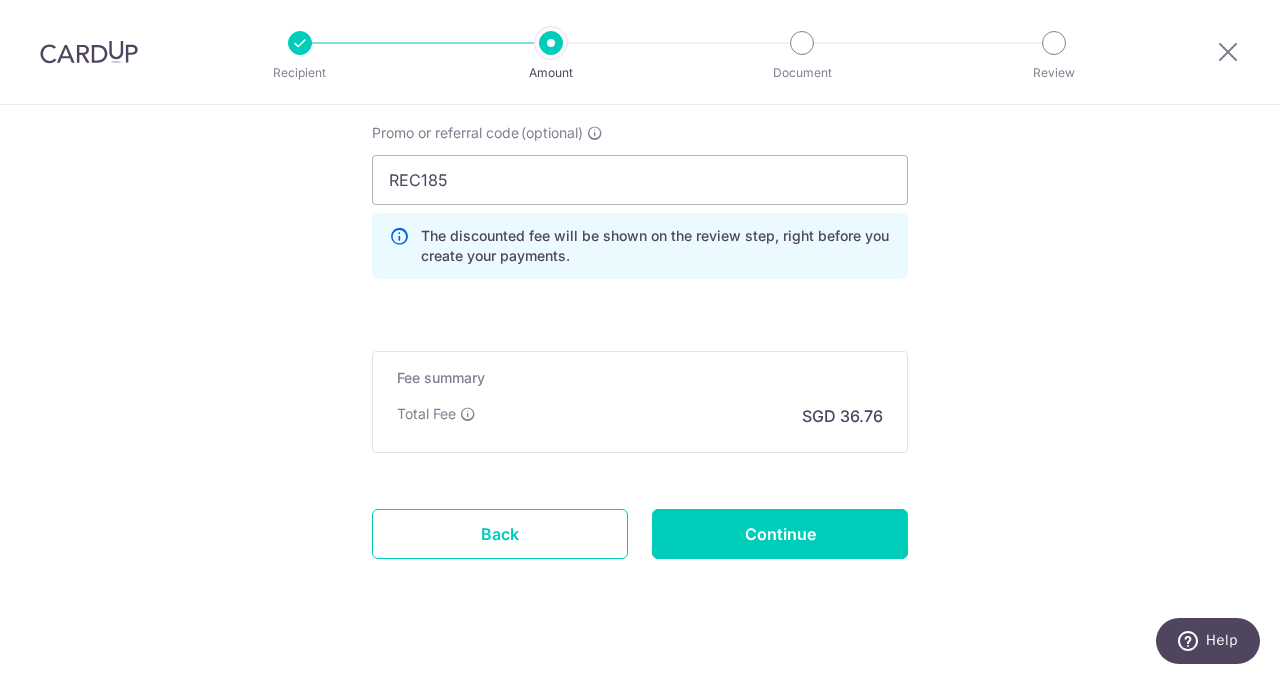 scroll, scrollTop: 1421, scrollLeft: 0, axis: vertical 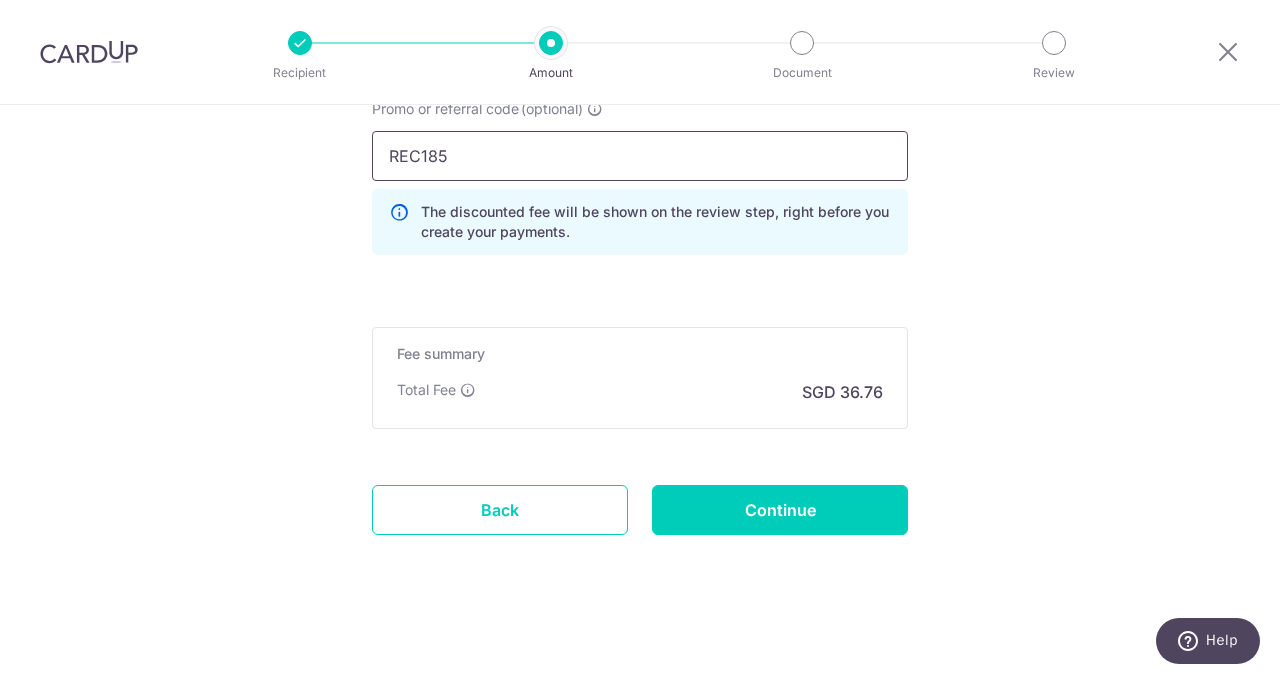 click on "REC185" at bounding box center [640, 156] 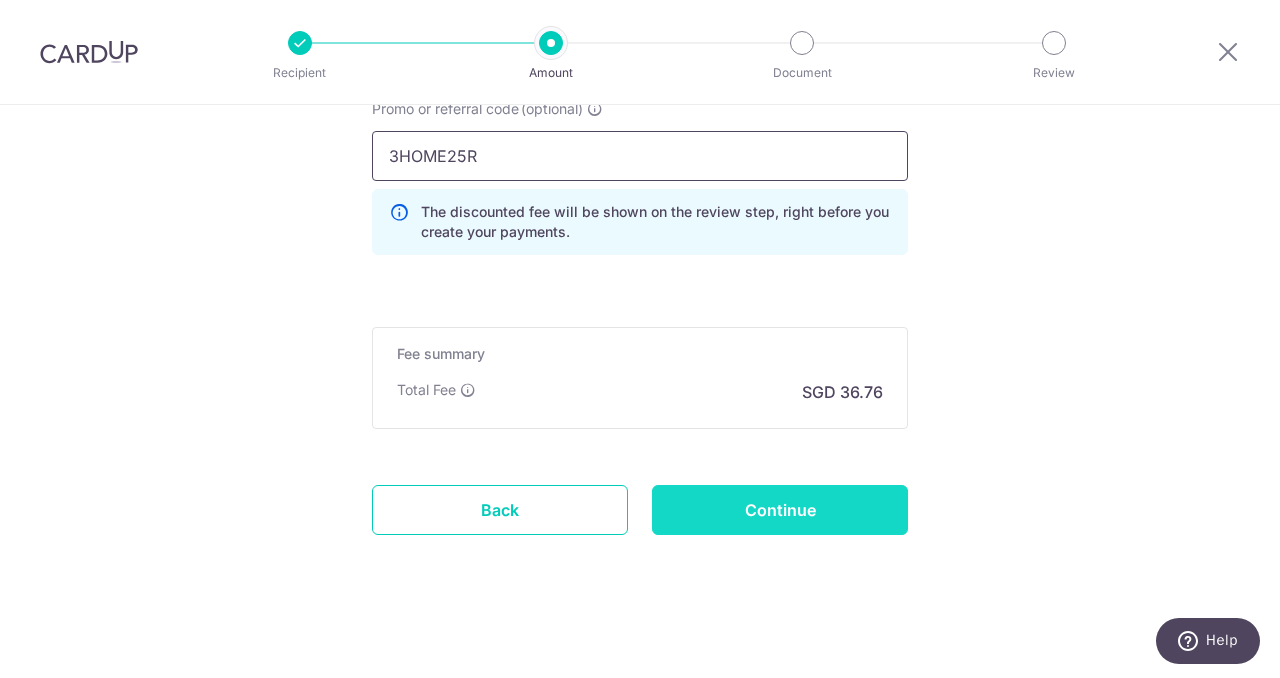 type on "3HOME25R" 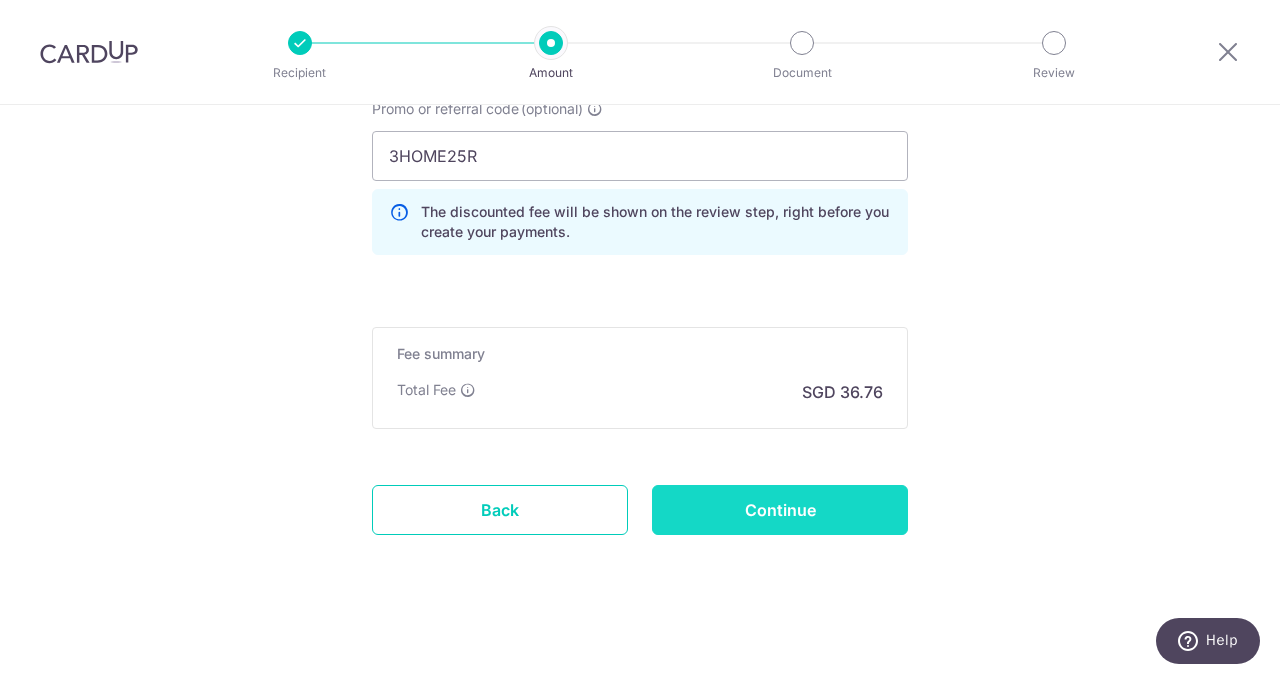 click on "Continue" at bounding box center [780, 510] 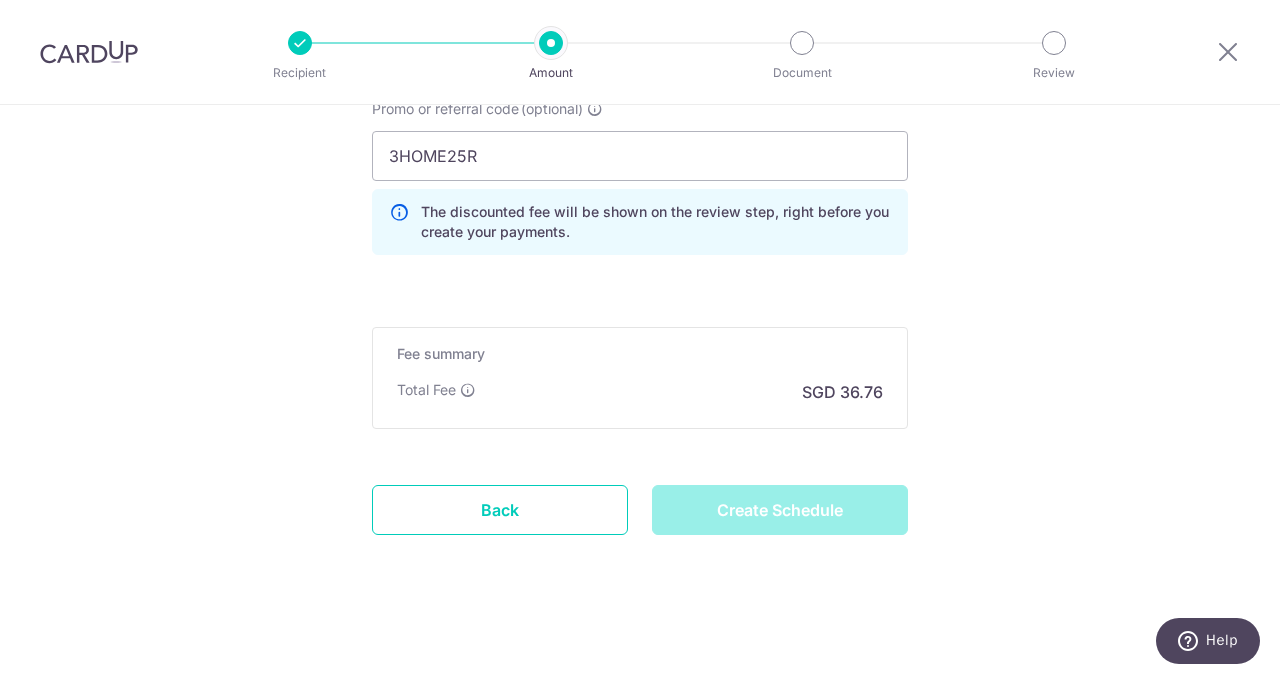 type on "Create Schedule" 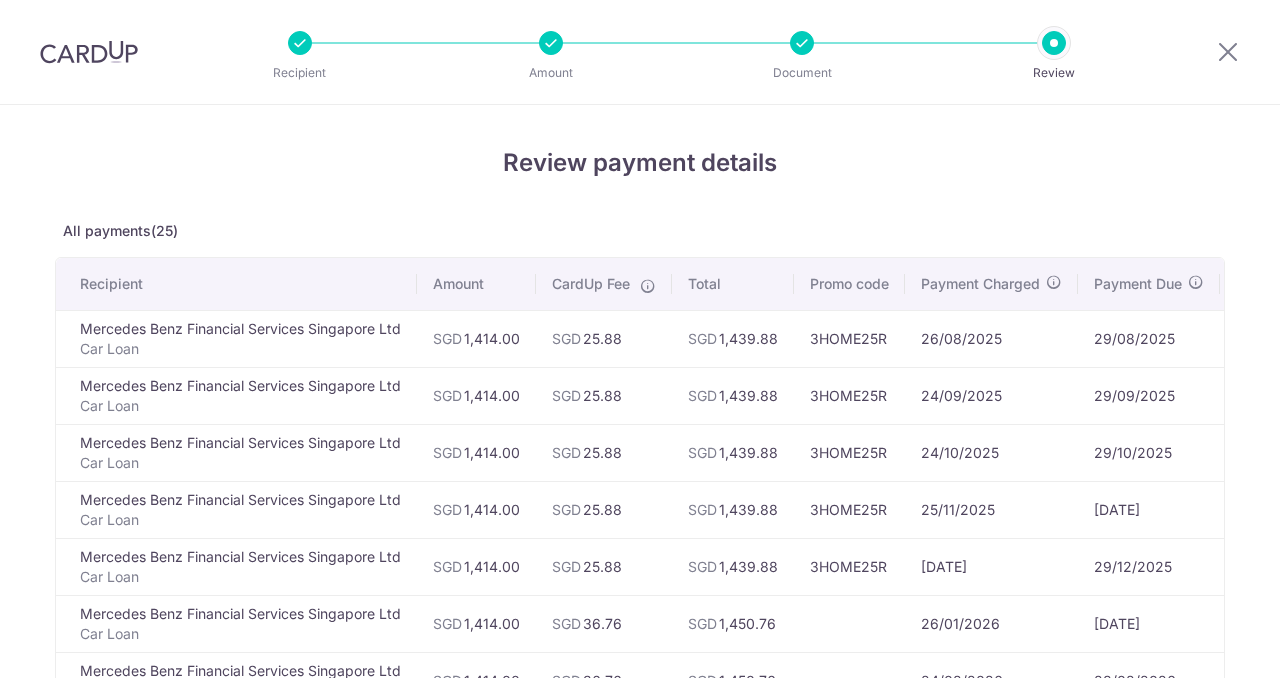 scroll, scrollTop: 0, scrollLeft: 0, axis: both 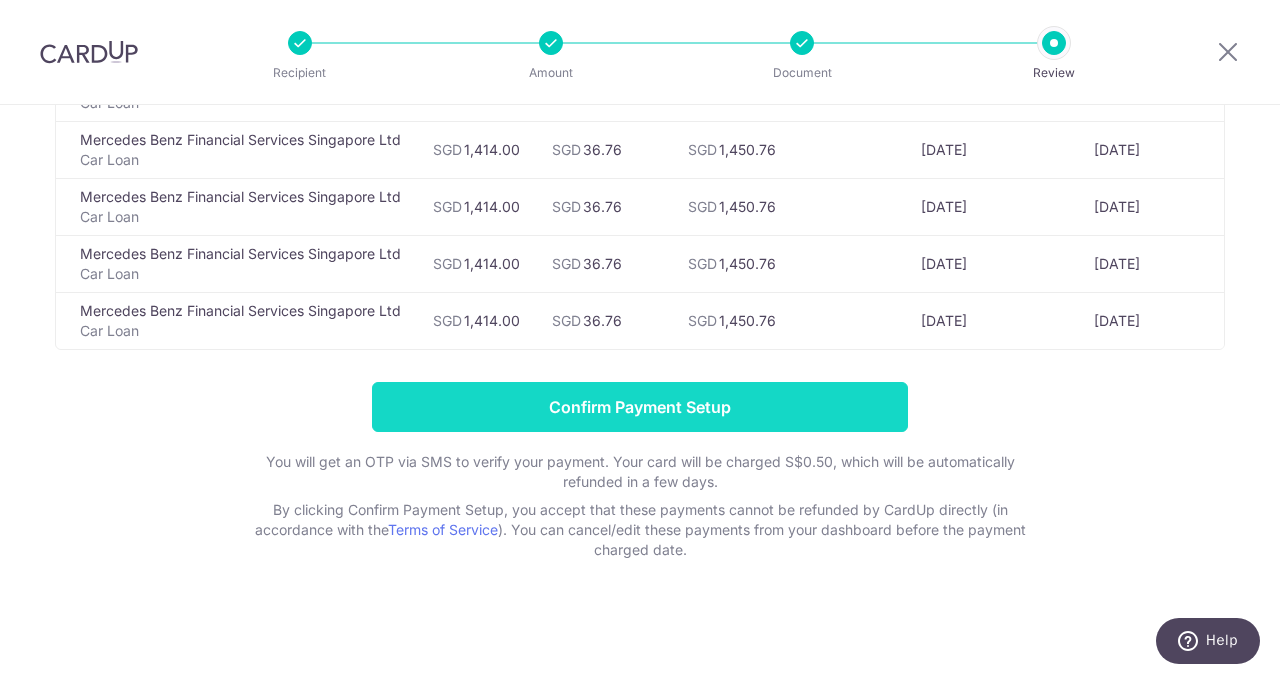 click on "Confirm Payment Setup" at bounding box center (640, 407) 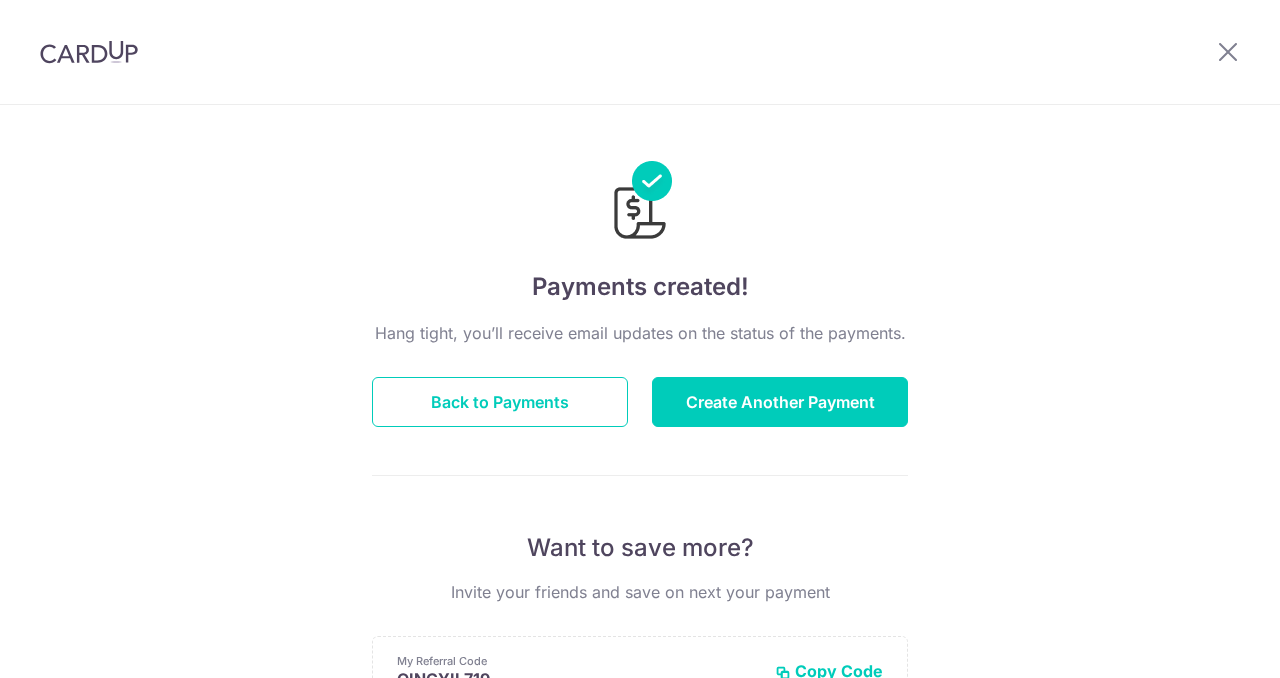 scroll, scrollTop: 0, scrollLeft: 0, axis: both 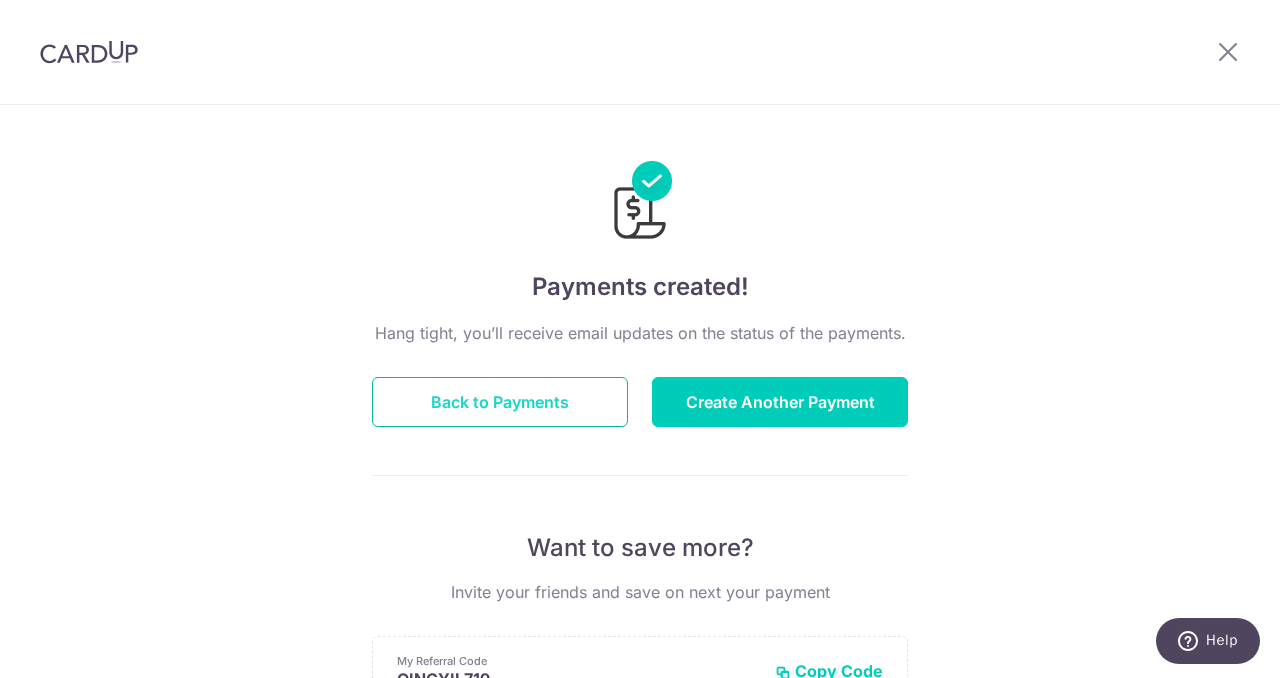 click on "Back to Payments" at bounding box center [500, 402] 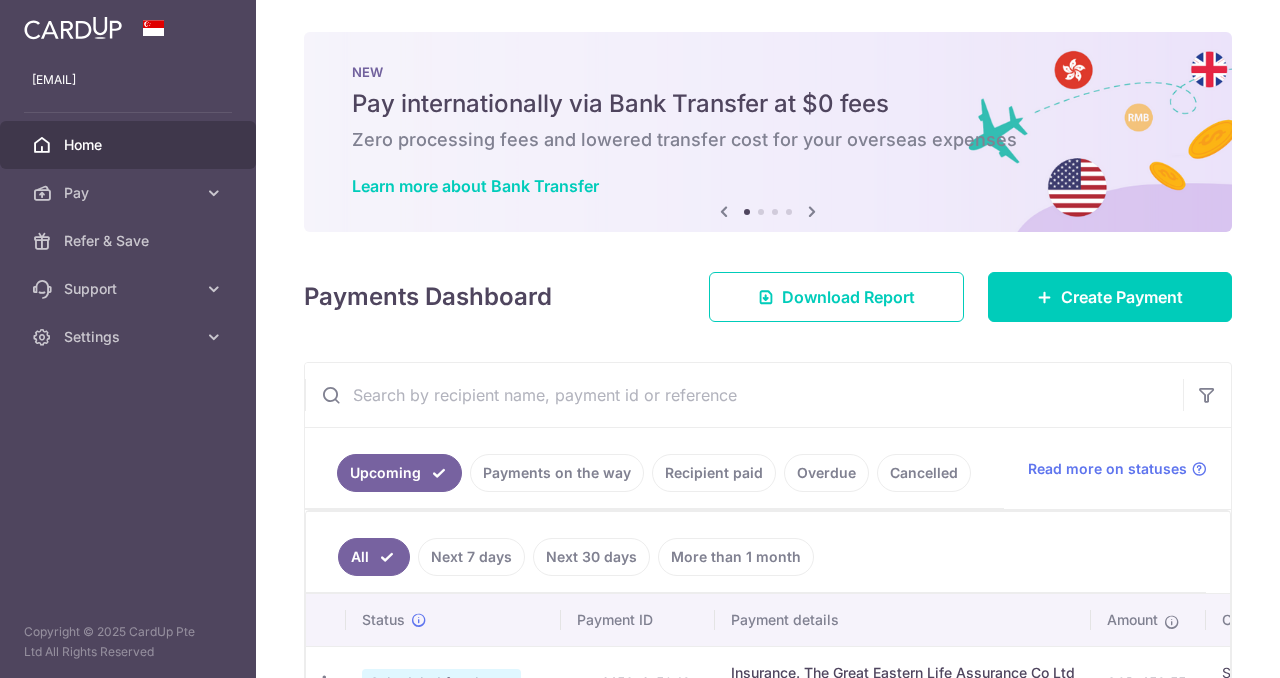 scroll, scrollTop: 0, scrollLeft: 0, axis: both 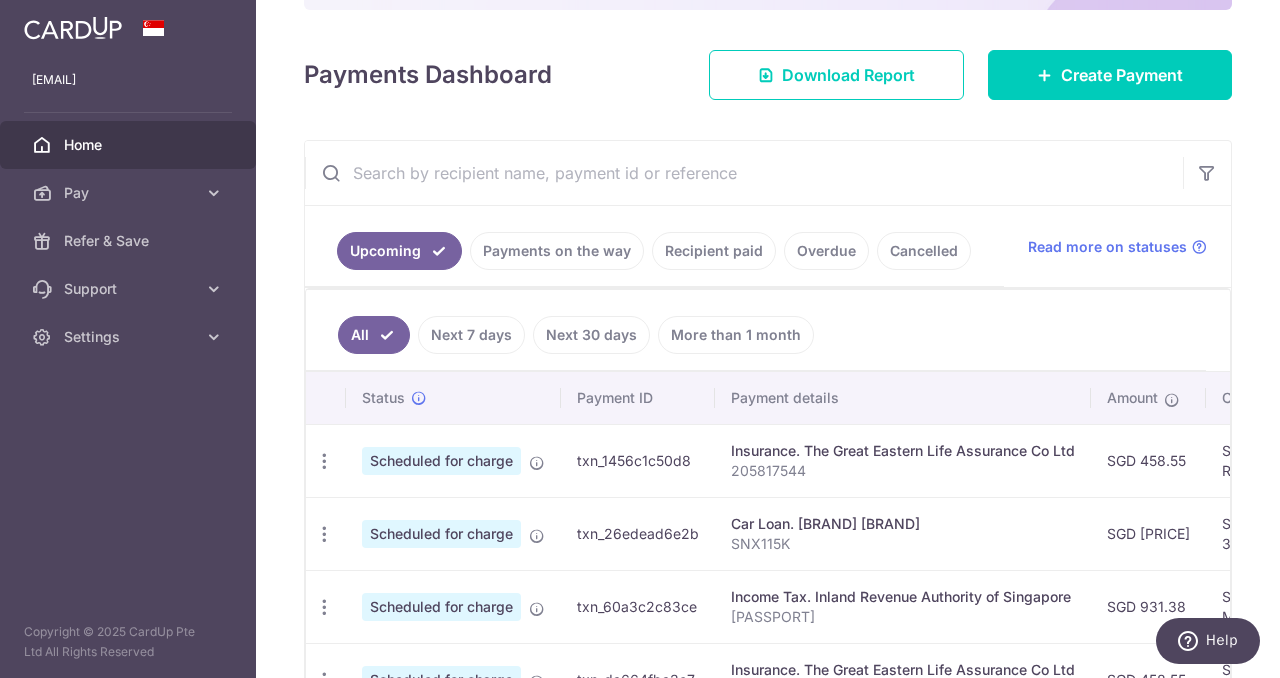 click at bounding box center (744, 173) 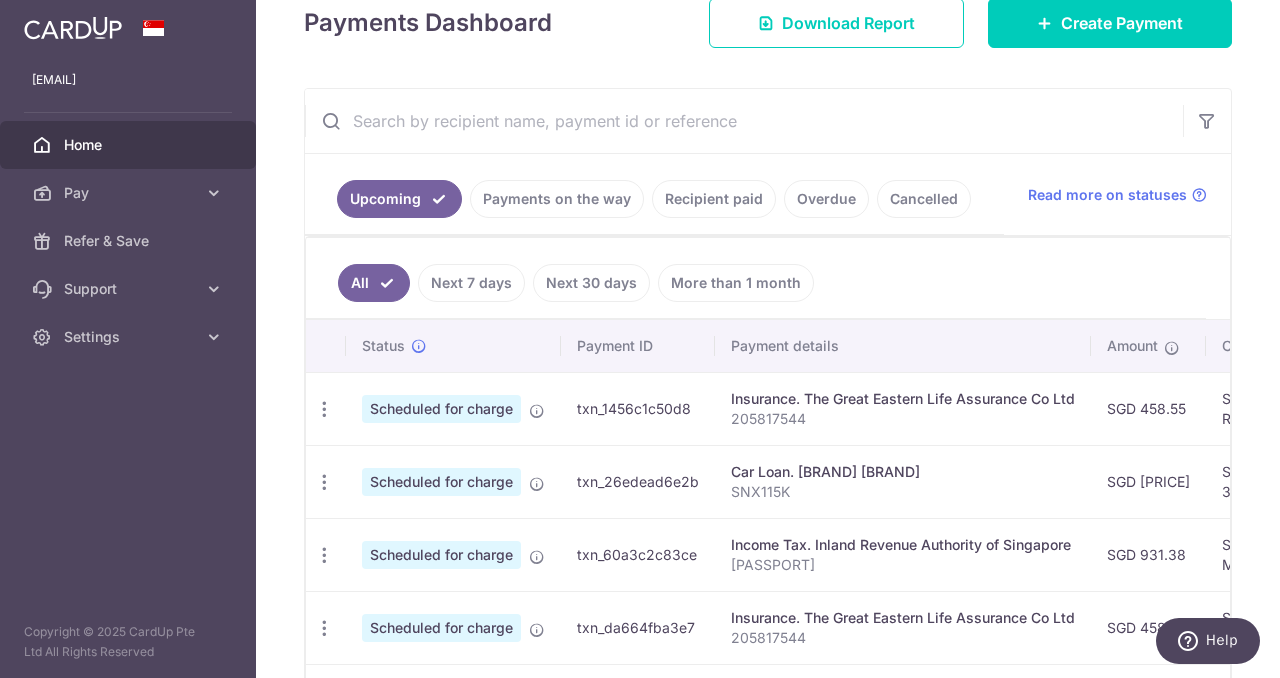 scroll, scrollTop: 330, scrollLeft: 0, axis: vertical 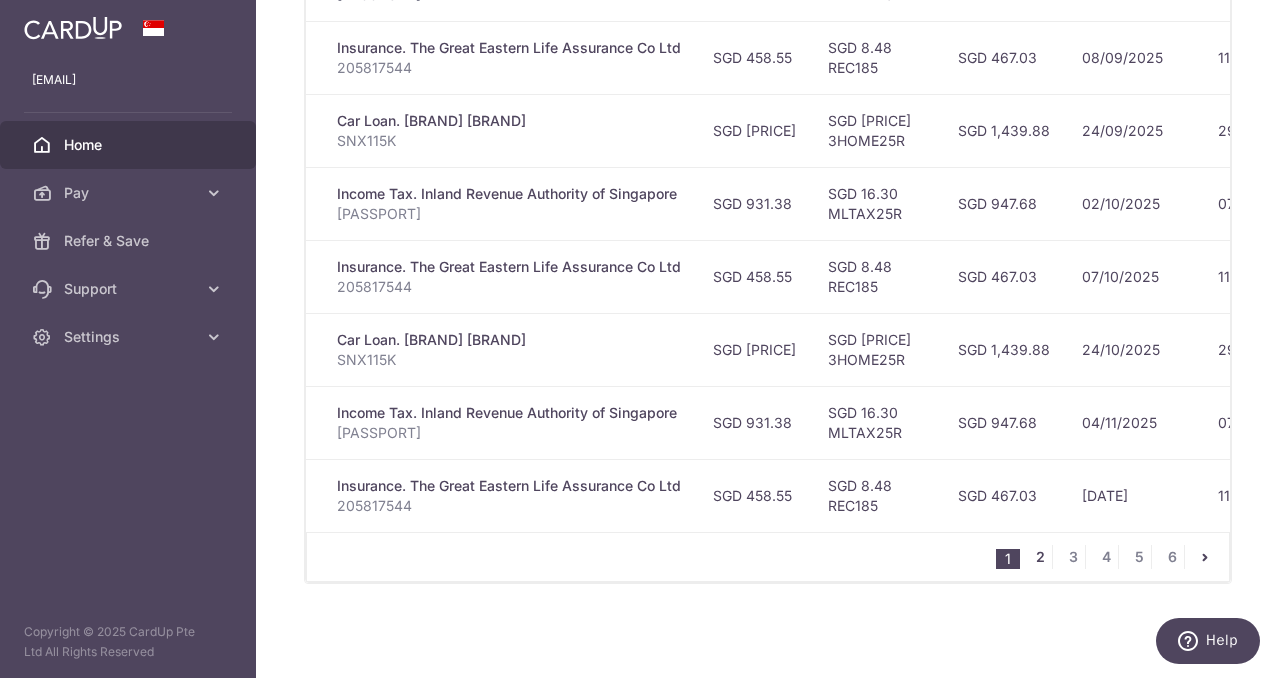 click on "2" at bounding box center [1040, 557] 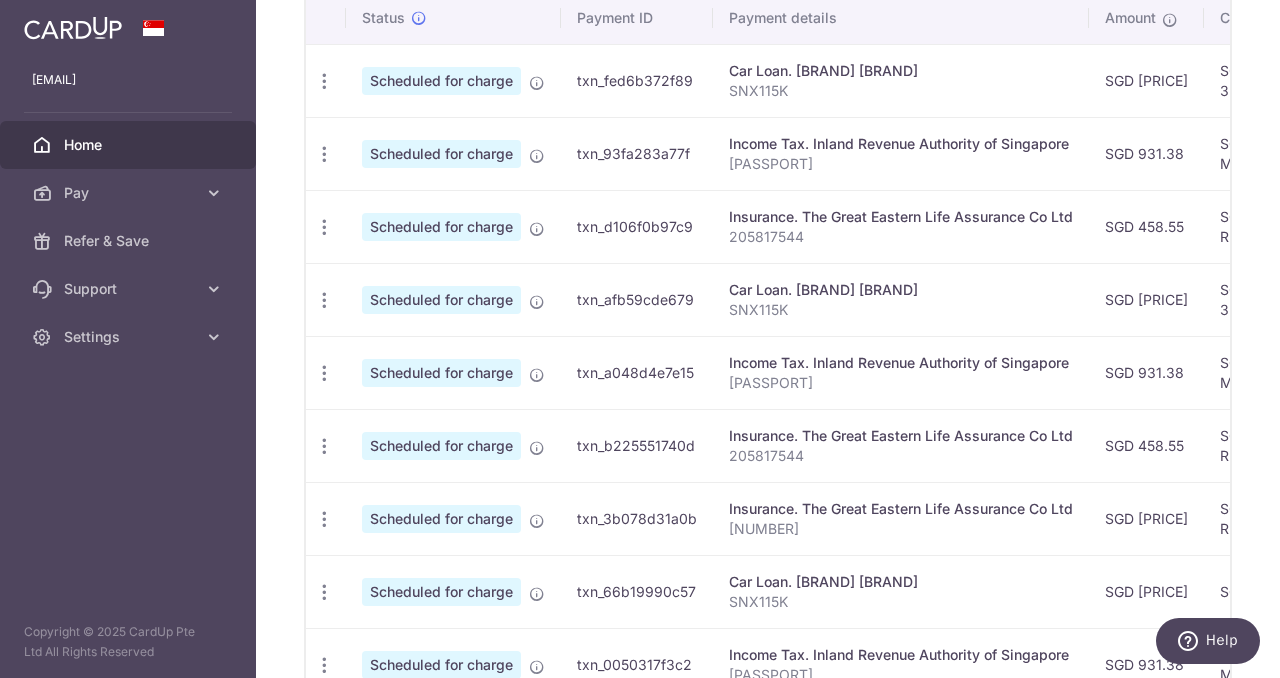 scroll, scrollTop: 630, scrollLeft: 0, axis: vertical 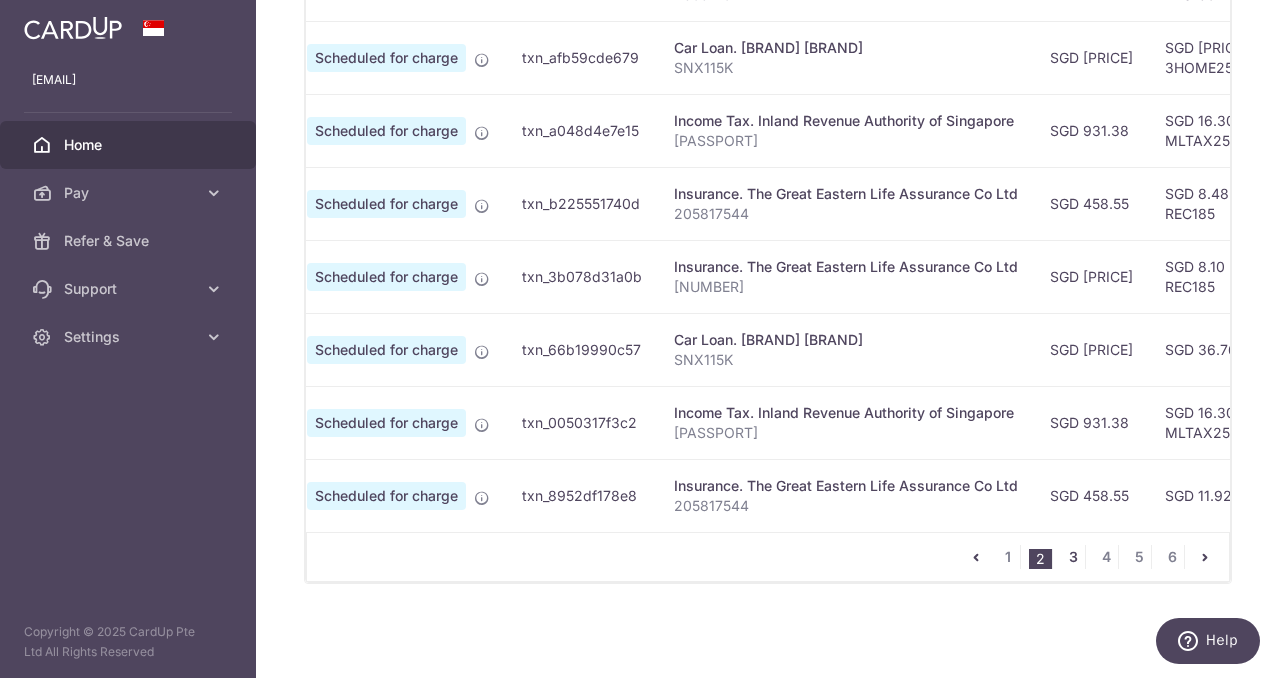 click on "3" at bounding box center [1073, 557] 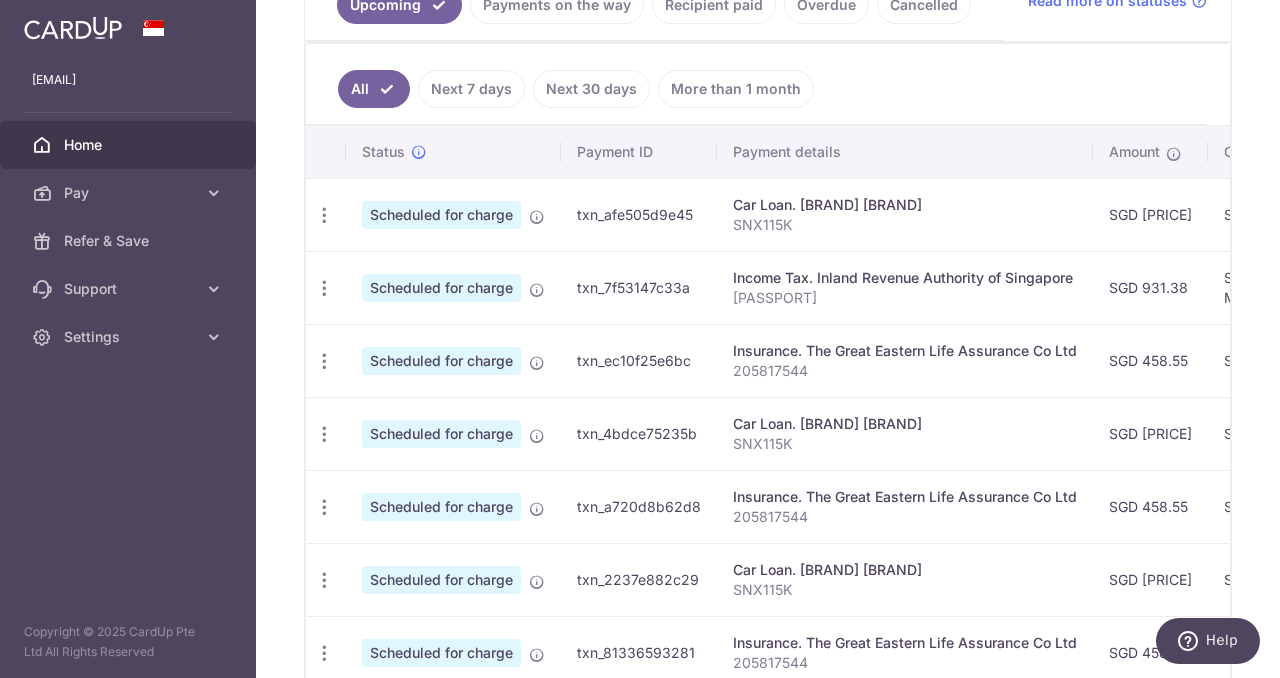 scroll, scrollTop: 528, scrollLeft: 0, axis: vertical 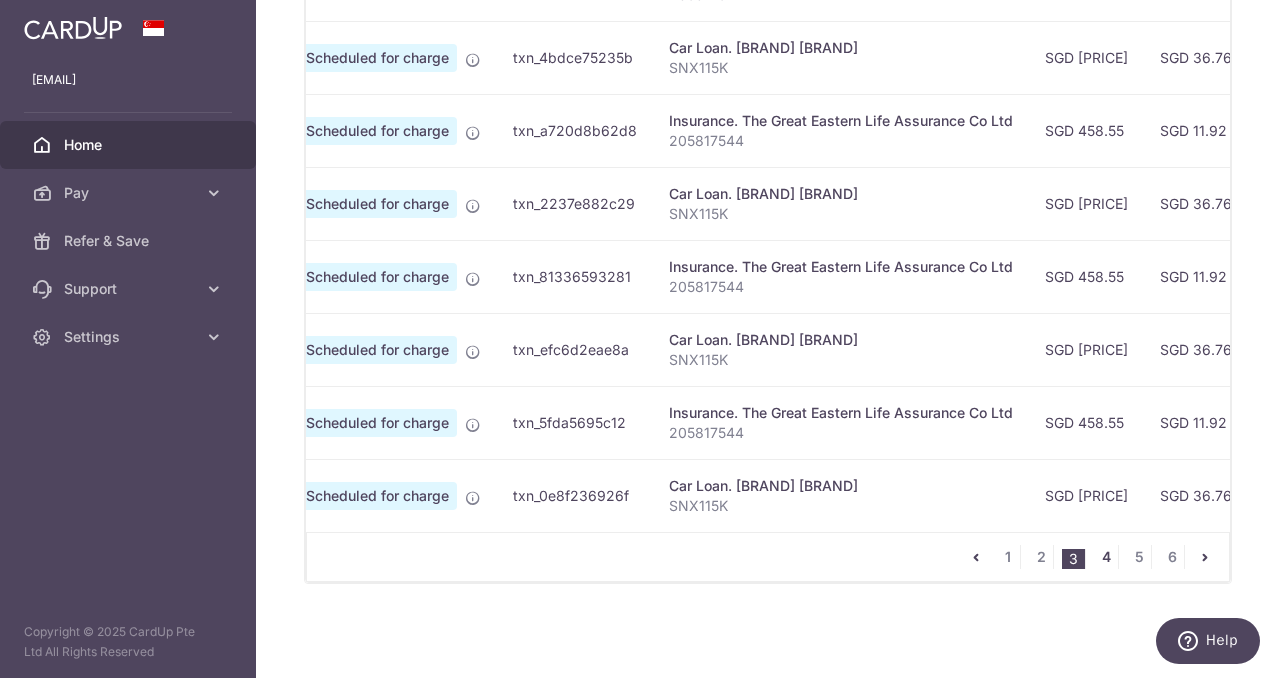 click on "4" at bounding box center (1106, 557) 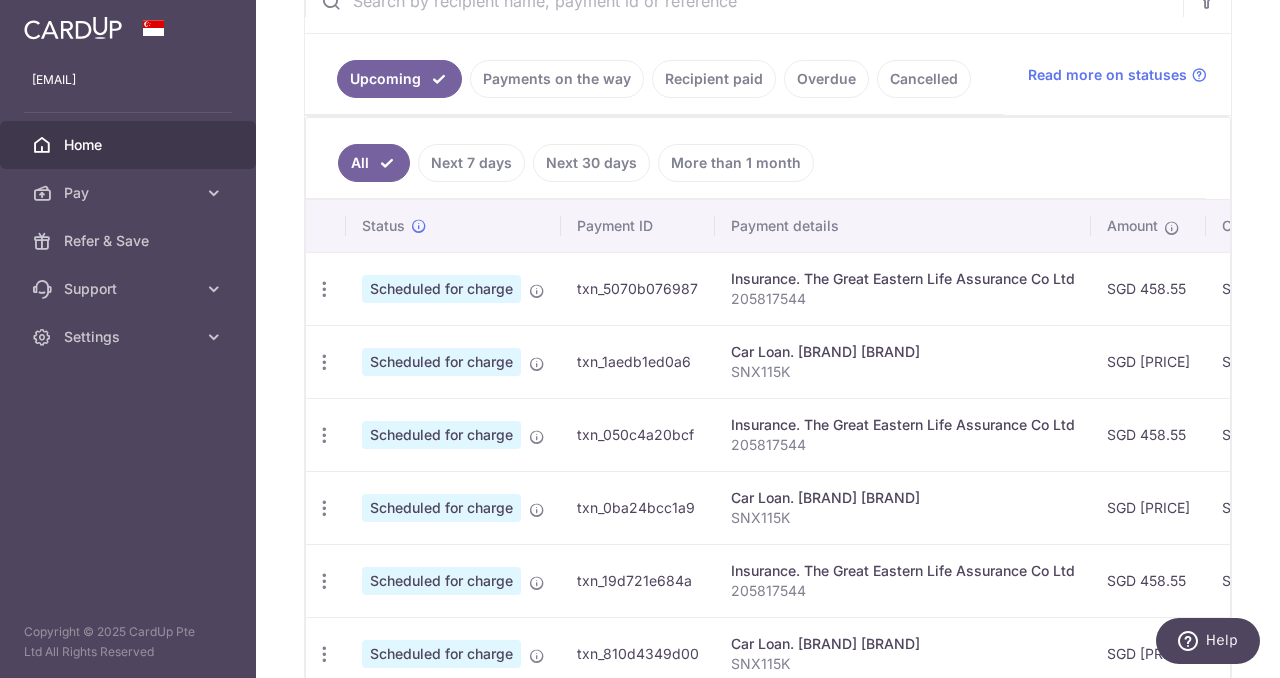 scroll, scrollTop: 461, scrollLeft: 0, axis: vertical 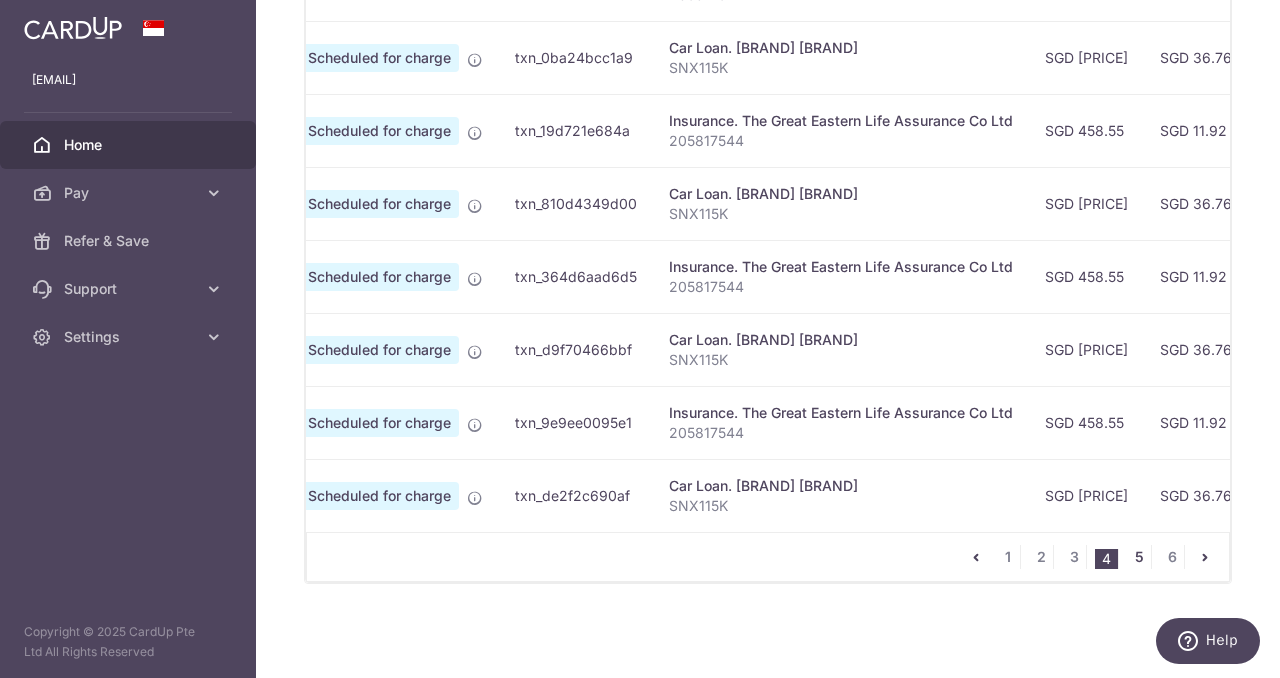 click on "5" at bounding box center (1139, 557) 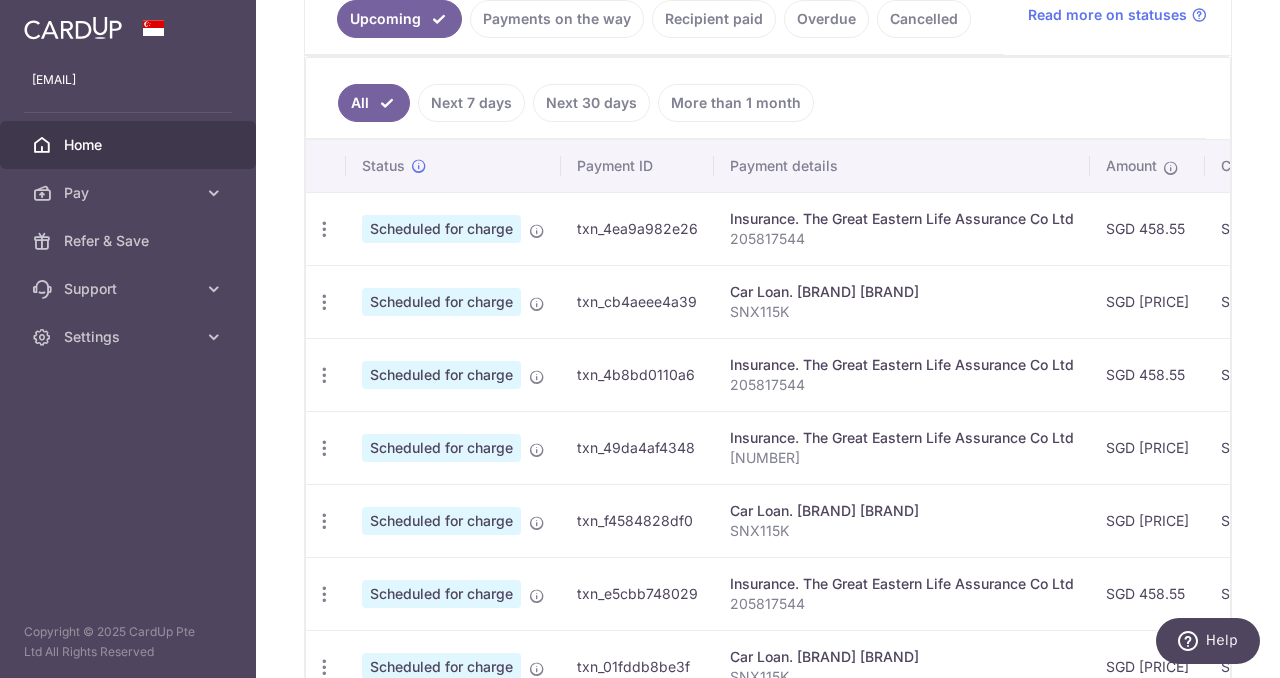 scroll, scrollTop: 511, scrollLeft: 0, axis: vertical 